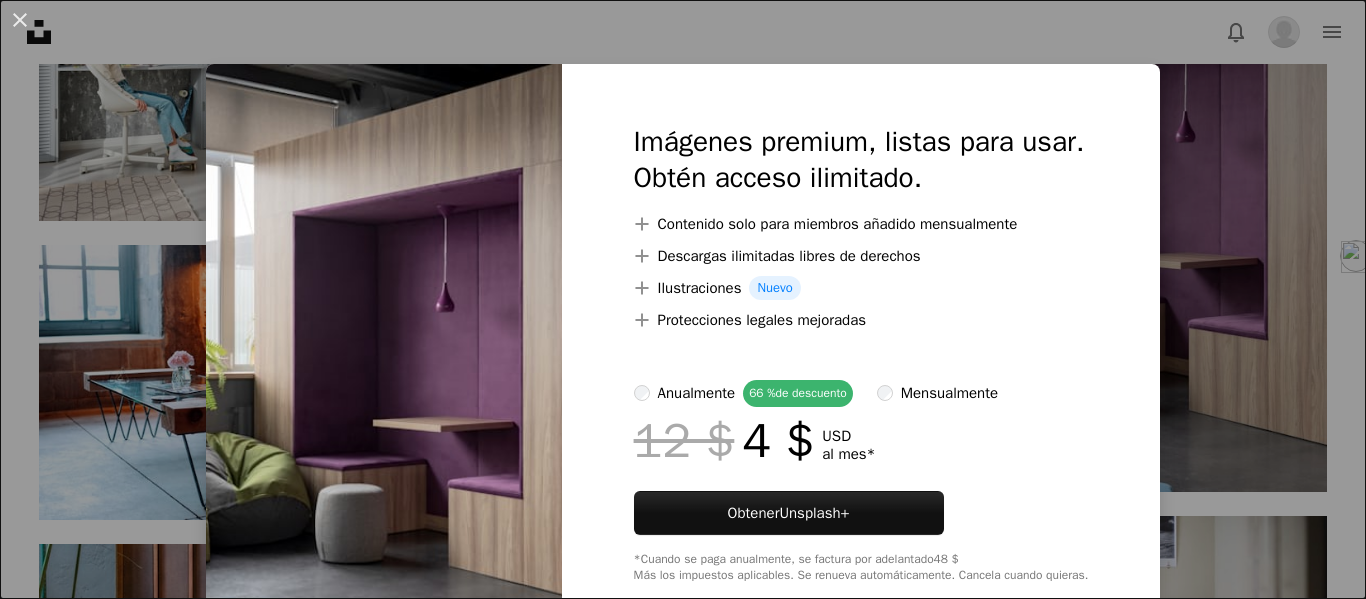 scroll, scrollTop: 8500, scrollLeft: 0, axis: vertical 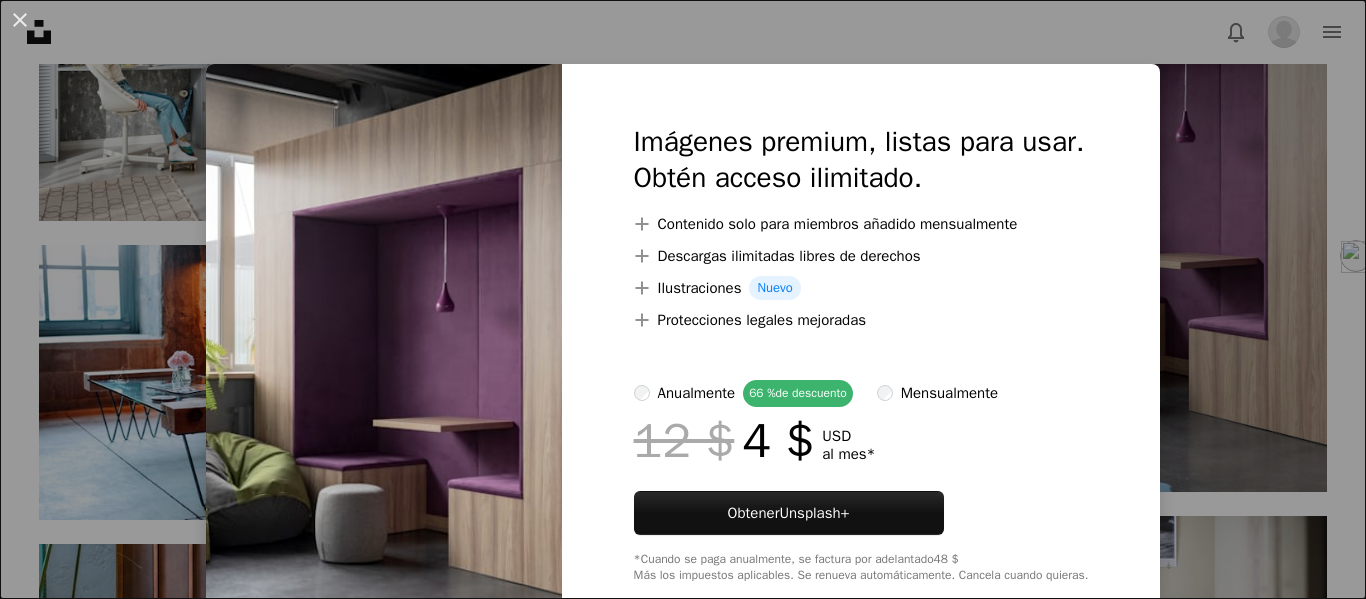 click on "An X shape Imágenes premium, listas para usar. Obtén acceso ilimitado. A plus sign Contenido solo para miembros añadido mensualmente A plus sign Descargas ilimitadas libres de derechos A plus sign Ilustraciones  Nuevo A plus sign Protecciones legales mejoradas anualmente 66 %  de descuento mensualmente 12 $   4 $ USD al mes * Obtener  Unsplash+ *Cuando se paga anualmente, se factura por adelantado  48 $ Más los impuestos aplicables. Se renueva automáticamente. Cancela cuando quieras." at bounding box center [683, 299] 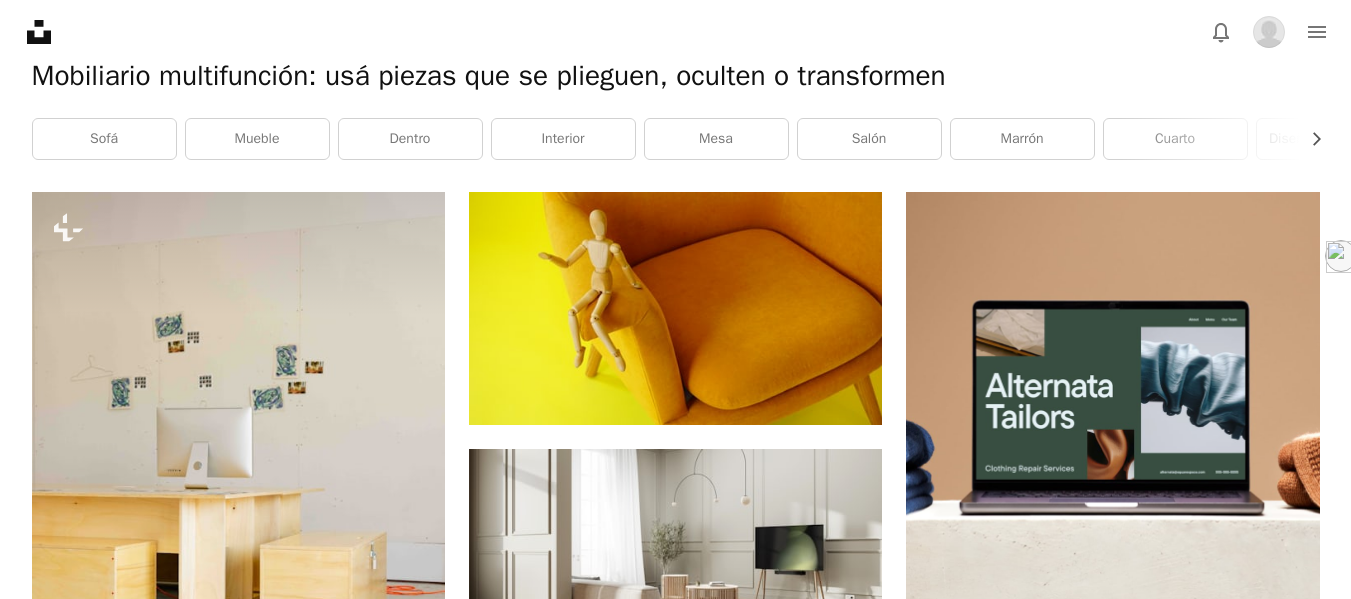 scroll, scrollTop: 0, scrollLeft: 0, axis: both 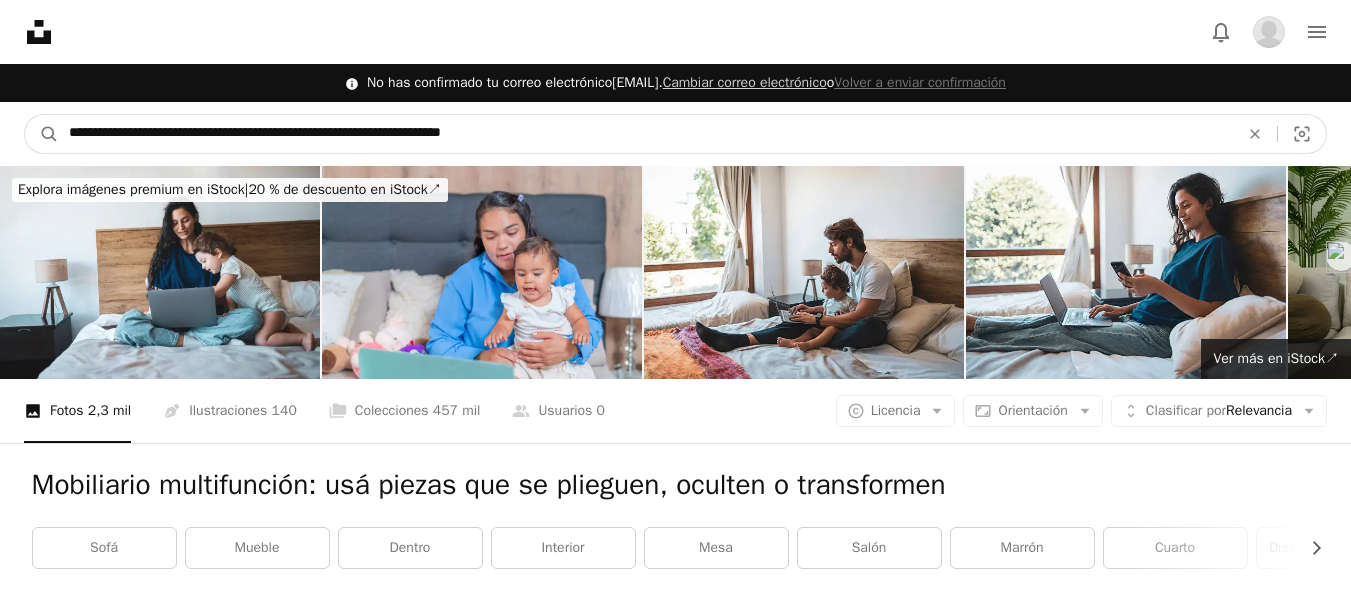 drag, startPoint x: 213, startPoint y: 134, endPoint x: 284, endPoint y: 132, distance: 71.02816 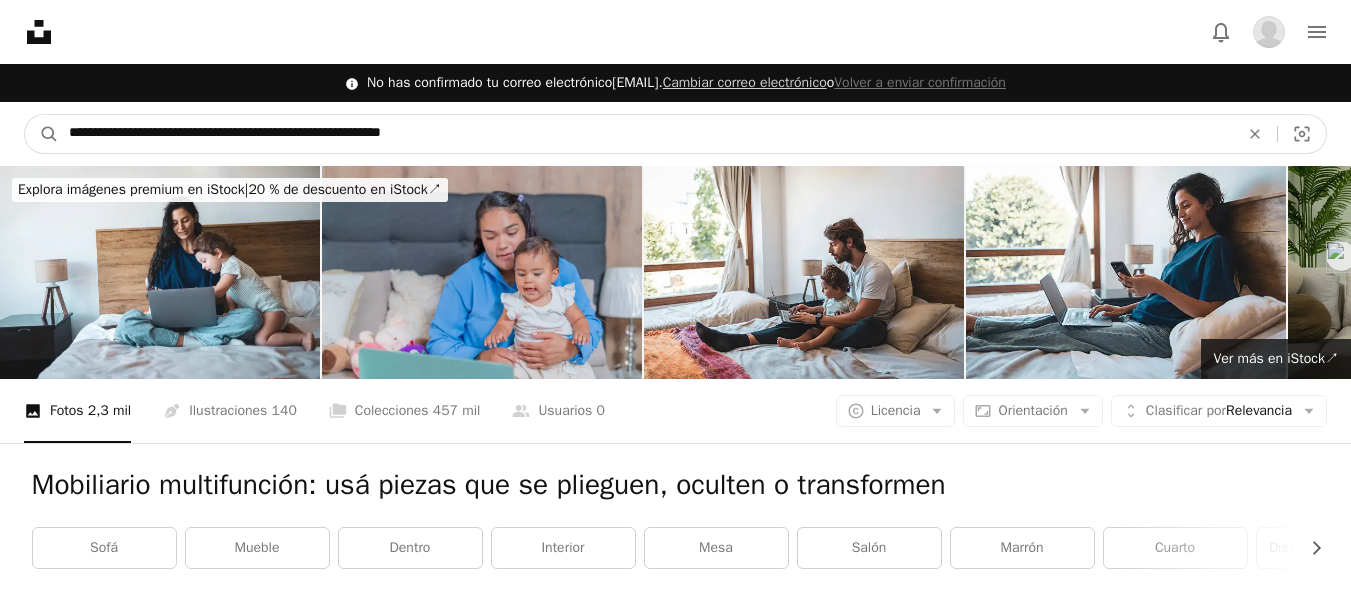 type on "**********" 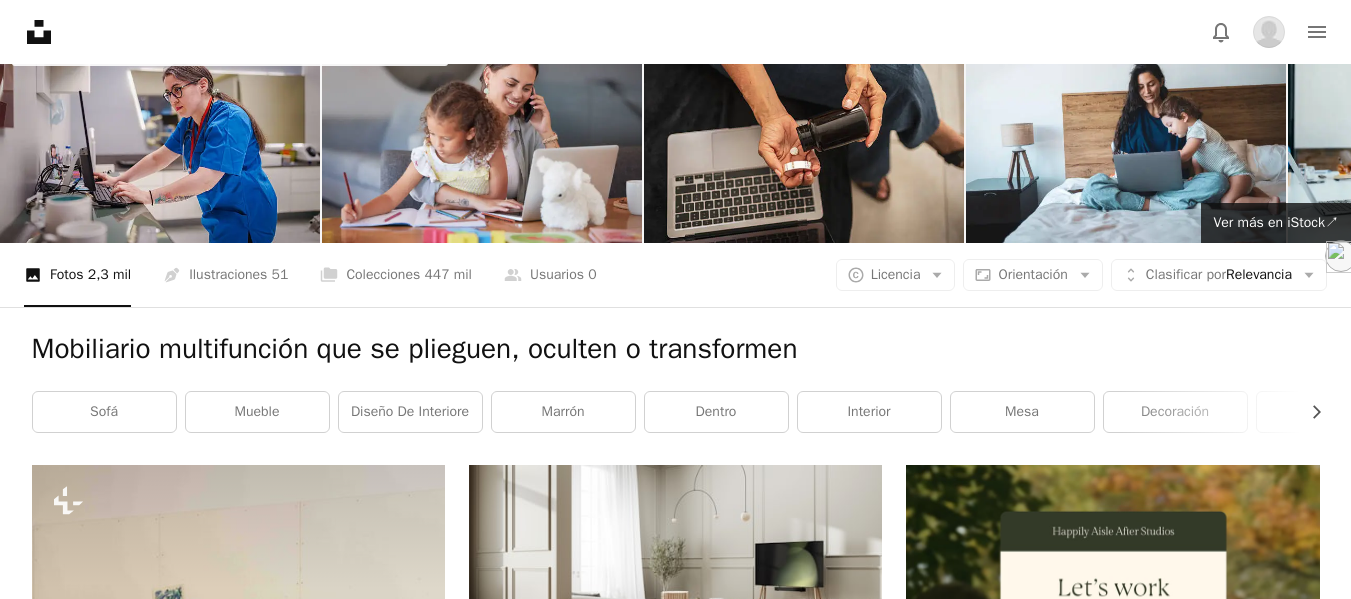scroll, scrollTop: 0, scrollLeft: 0, axis: both 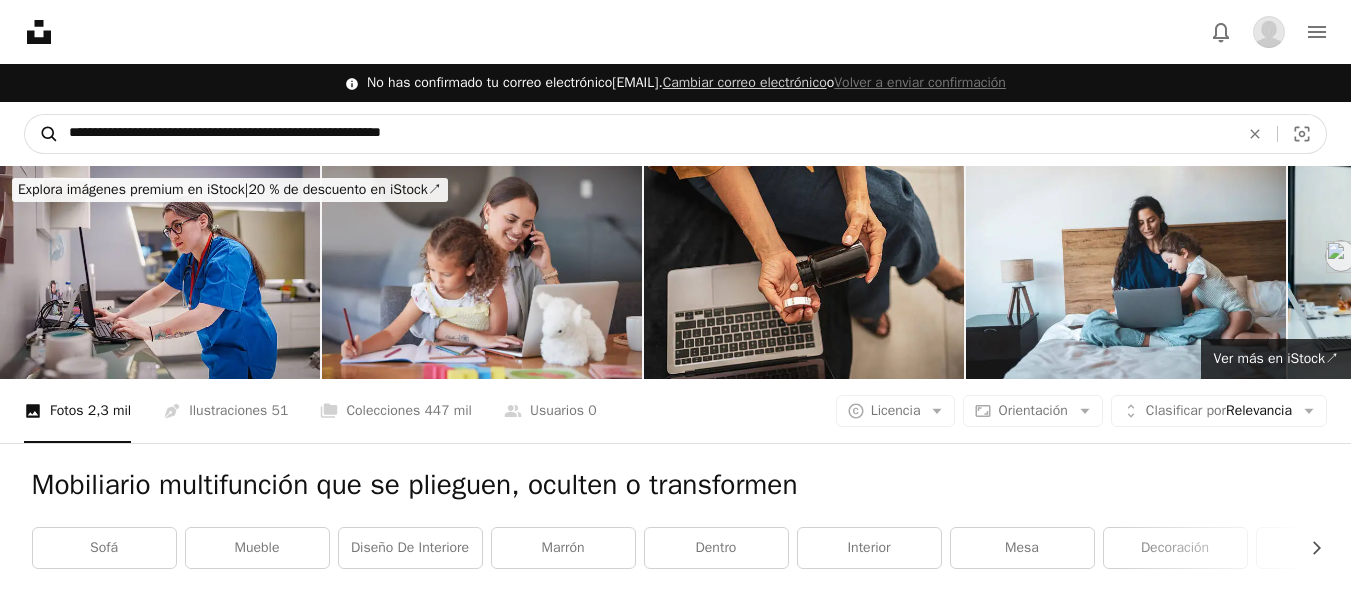 drag, startPoint x: 474, startPoint y: 126, endPoint x: 56, endPoint y: 135, distance: 418.0969 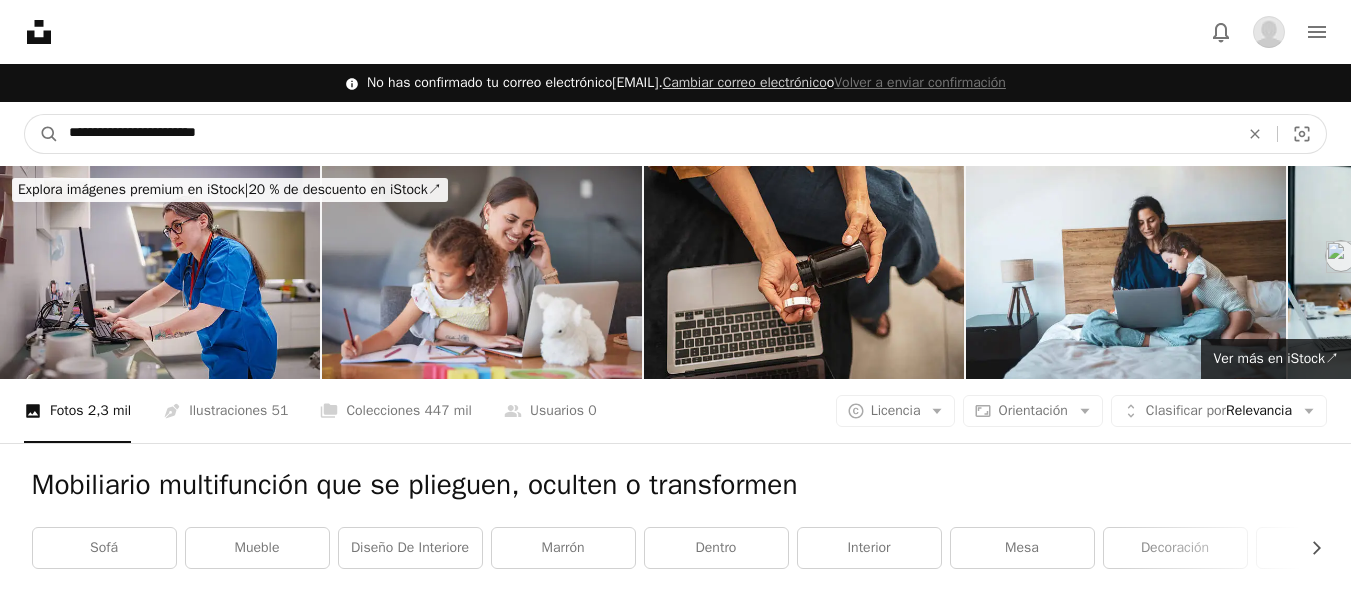type on "**********" 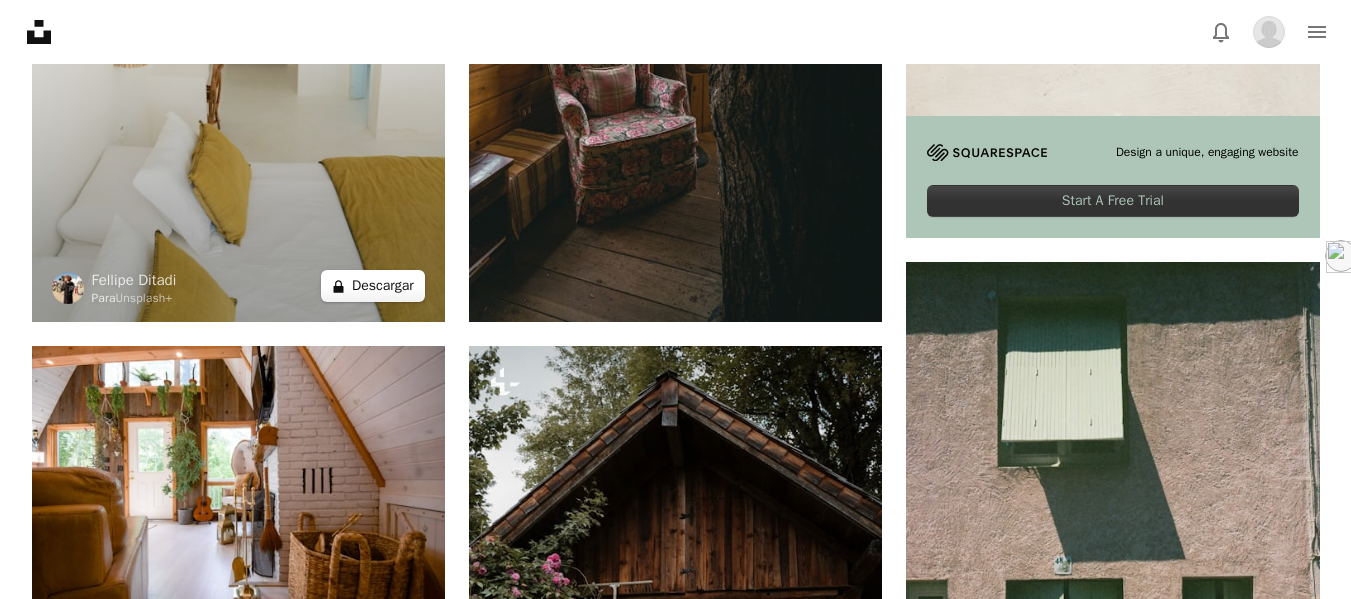 scroll, scrollTop: 900, scrollLeft: 0, axis: vertical 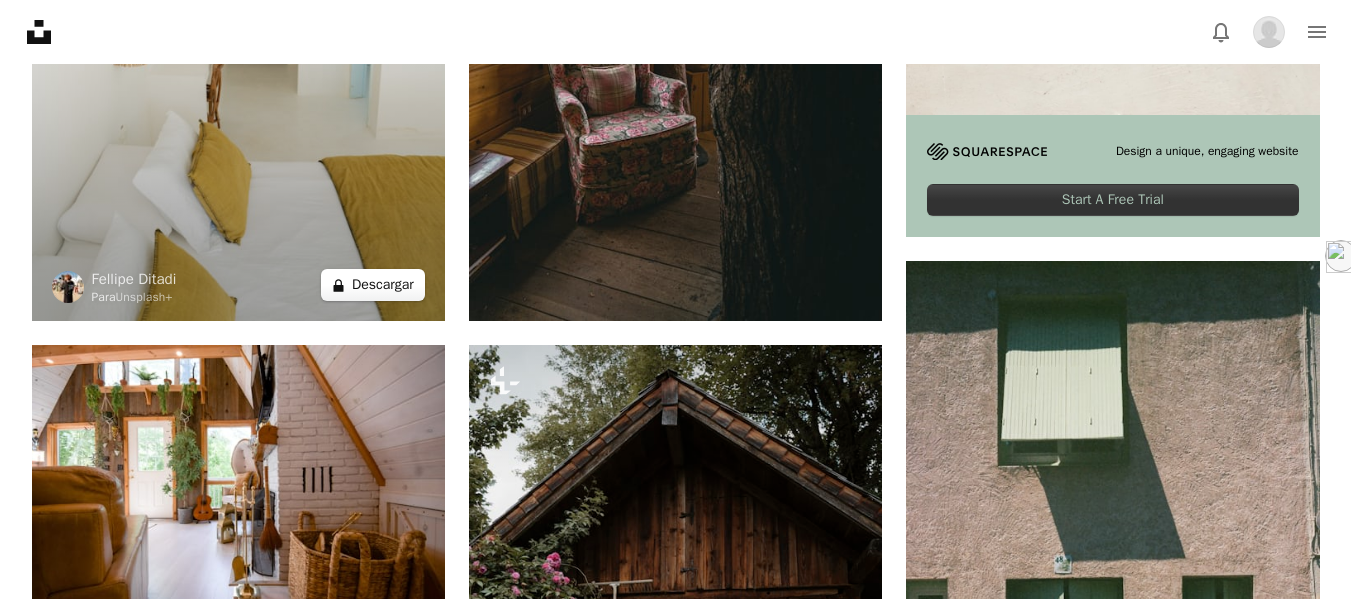 click on "A lock   Descargar" at bounding box center [373, 285] 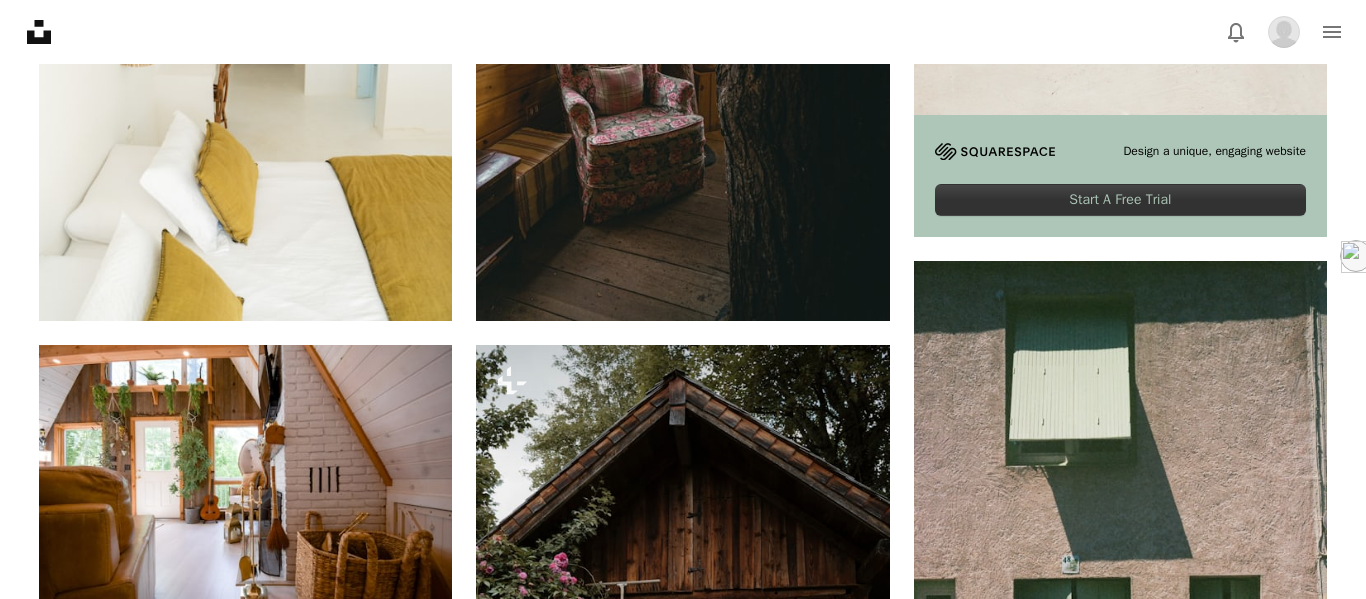 click on "An X shape Imágenes premium, listas para usar. Obtén acceso ilimitado. A plus sign Contenido solo para miembros añadido mensualmente A plus sign Descargas ilimitadas libres de derechos A plus sign Ilustraciones  Nuevo A plus sign Protecciones legales mejoradas anualmente 66 %  de descuento mensualmente 12 $   4 $ USD al mes * Obtener  Unsplash+ *Cuando se paga anualmente, se factura por adelantado  48 $ Más los impuestos aplicables. Se renueva automáticamente. Cancela cuando quieras." at bounding box center [683, 5552] 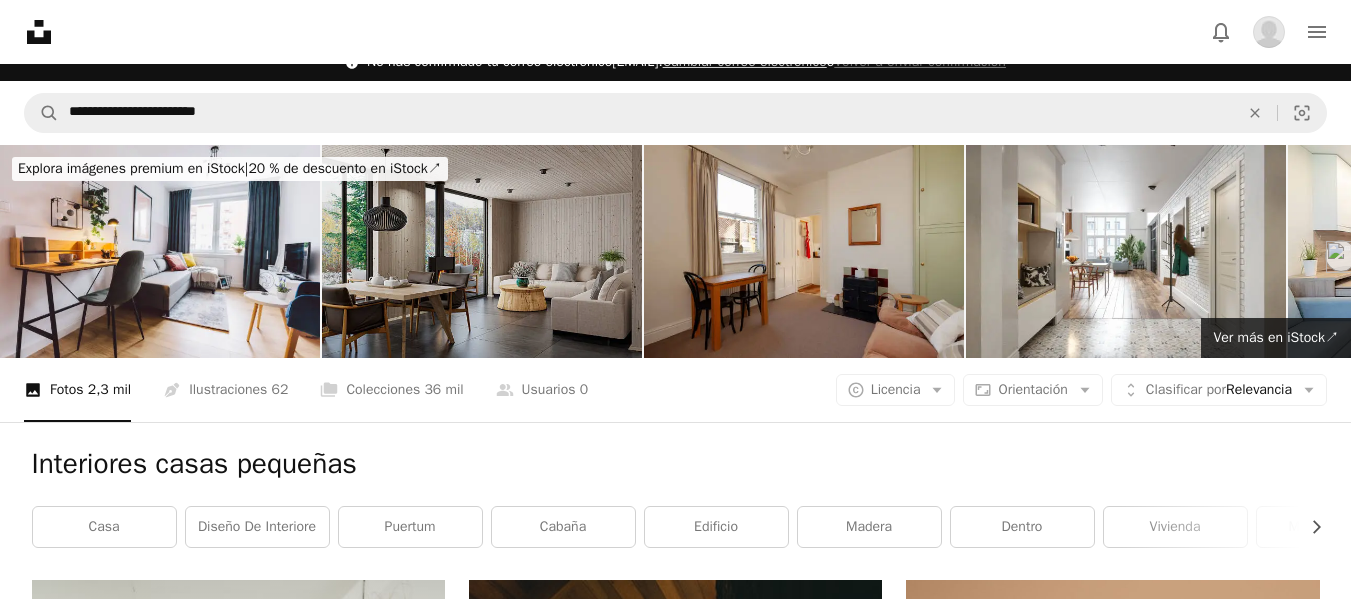 scroll, scrollTop: 0, scrollLeft: 0, axis: both 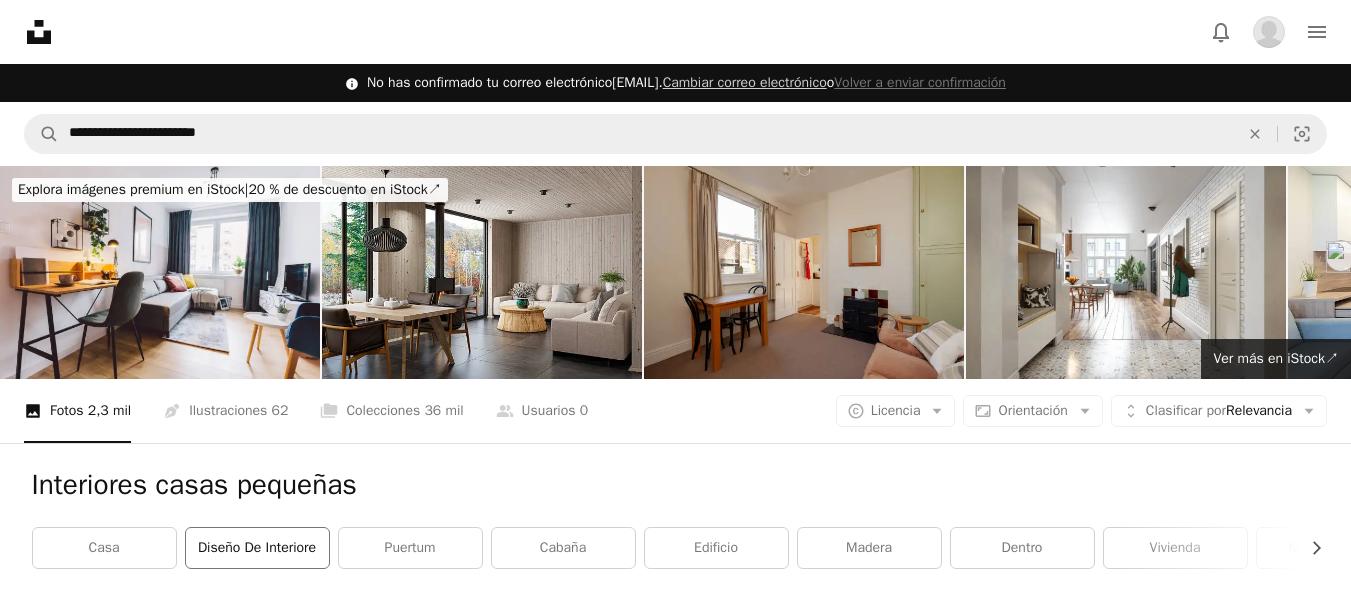 click on "Diseño de interiore" at bounding box center [257, 548] 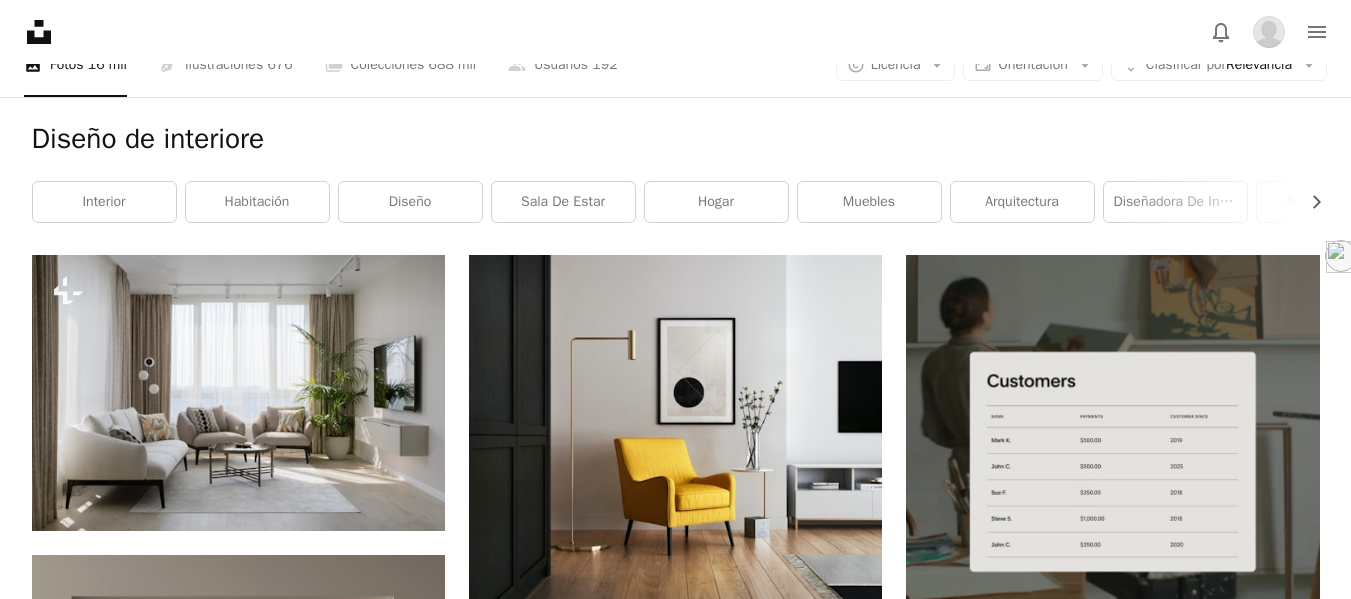 scroll, scrollTop: 46, scrollLeft: 0, axis: vertical 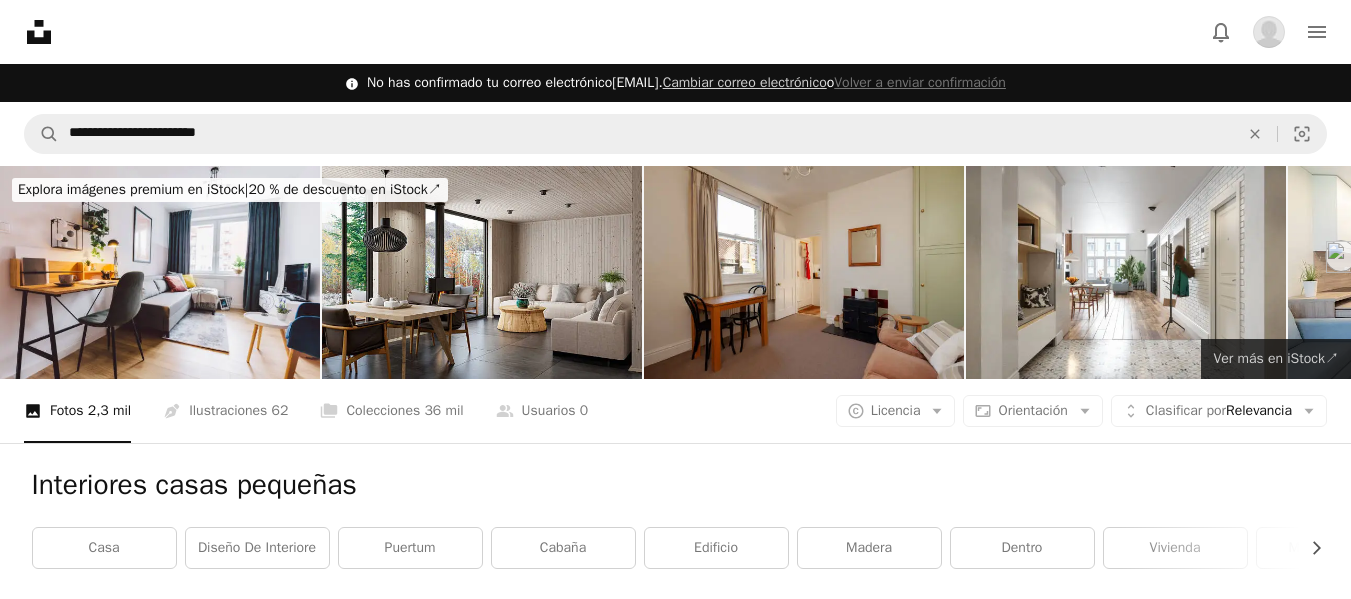 click on "Ver más en iStock  ↗" at bounding box center (1276, 358) 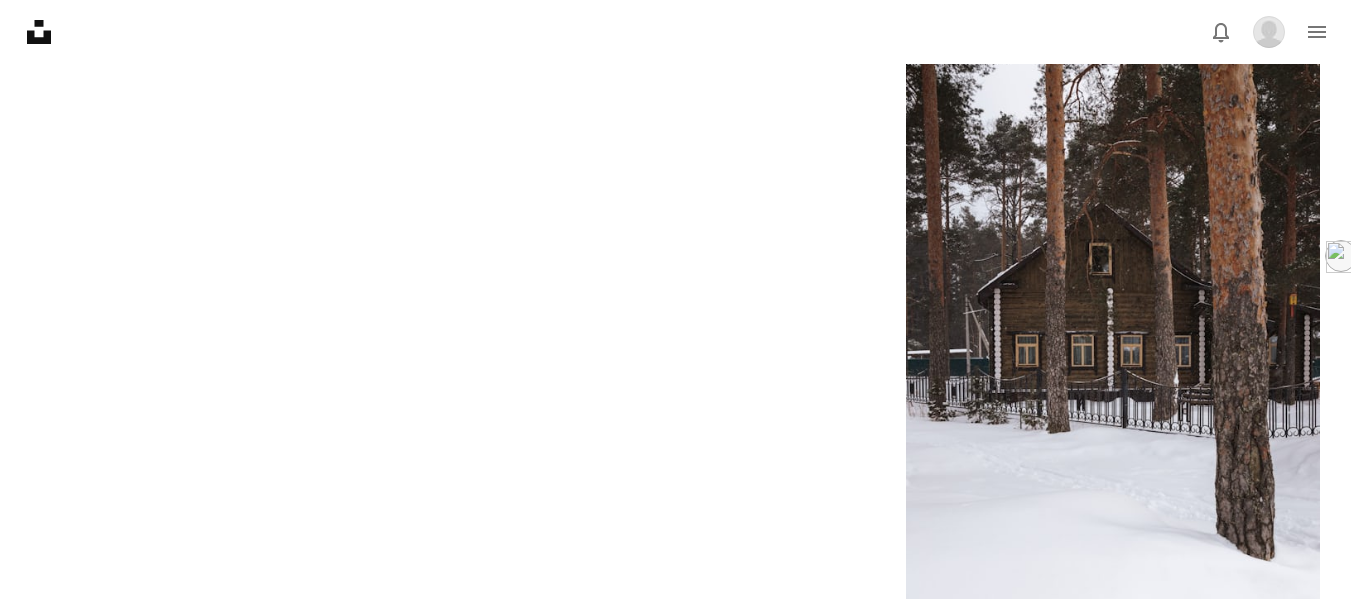 scroll, scrollTop: 4800, scrollLeft: 0, axis: vertical 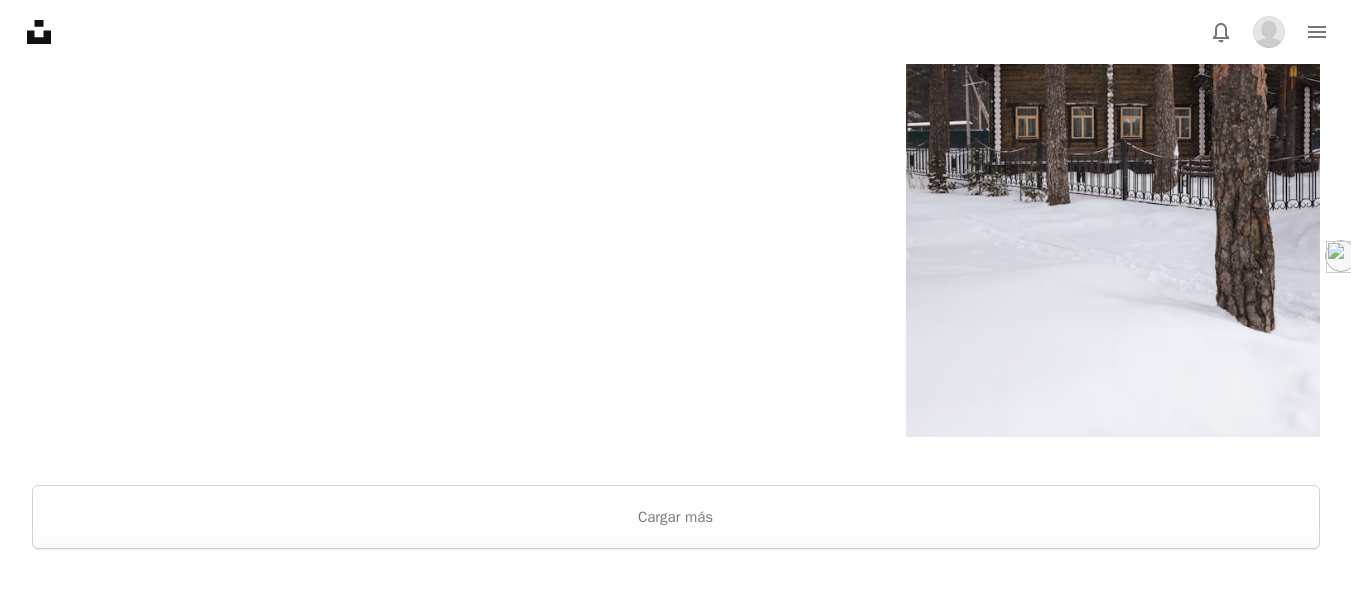 click at bounding box center (675, 461) 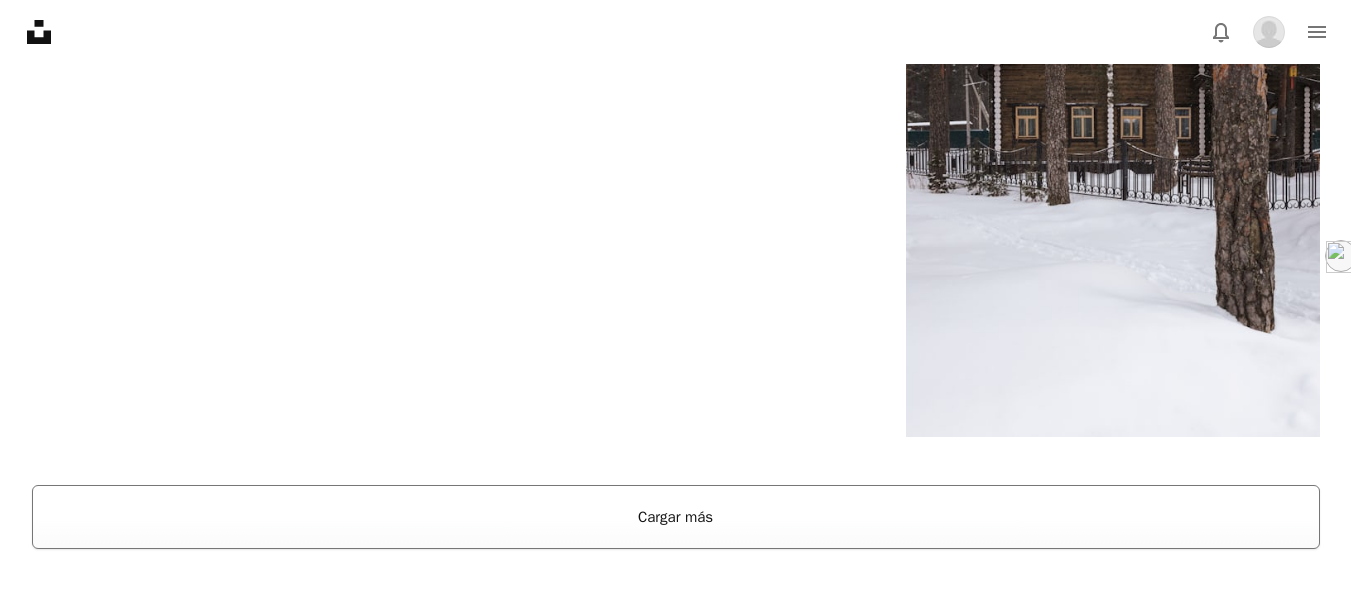 click on "Cargar más" at bounding box center (676, 517) 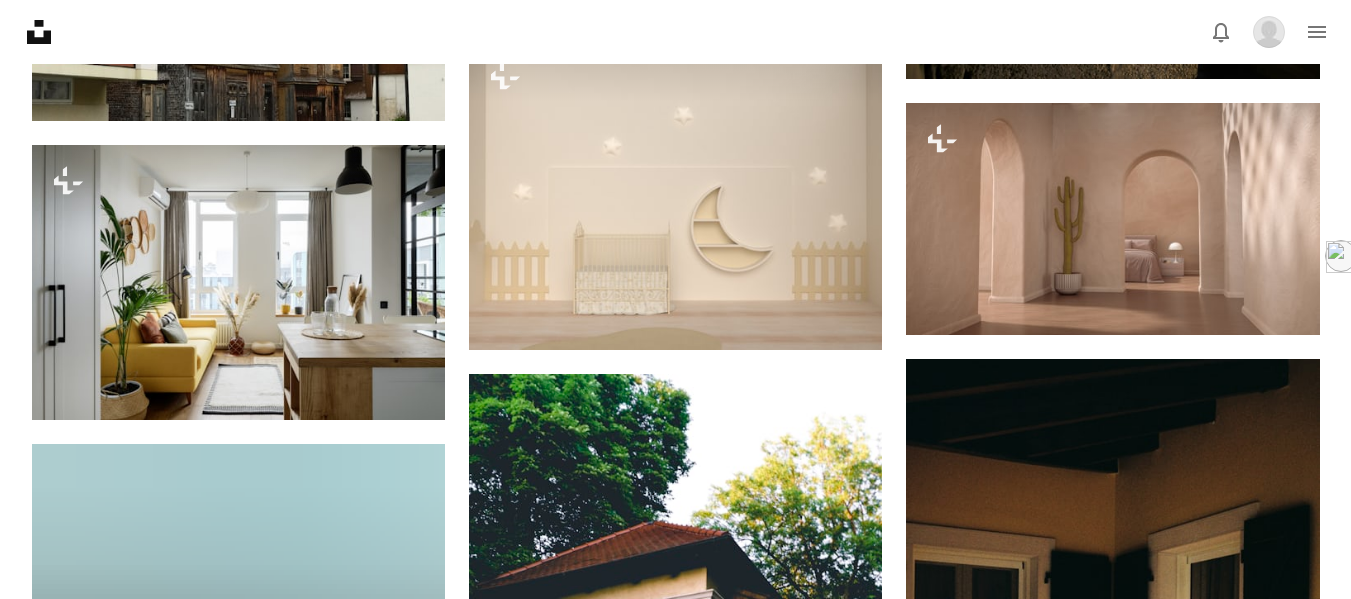 scroll, scrollTop: 36600, scrollLeft: 0, axis: vertical 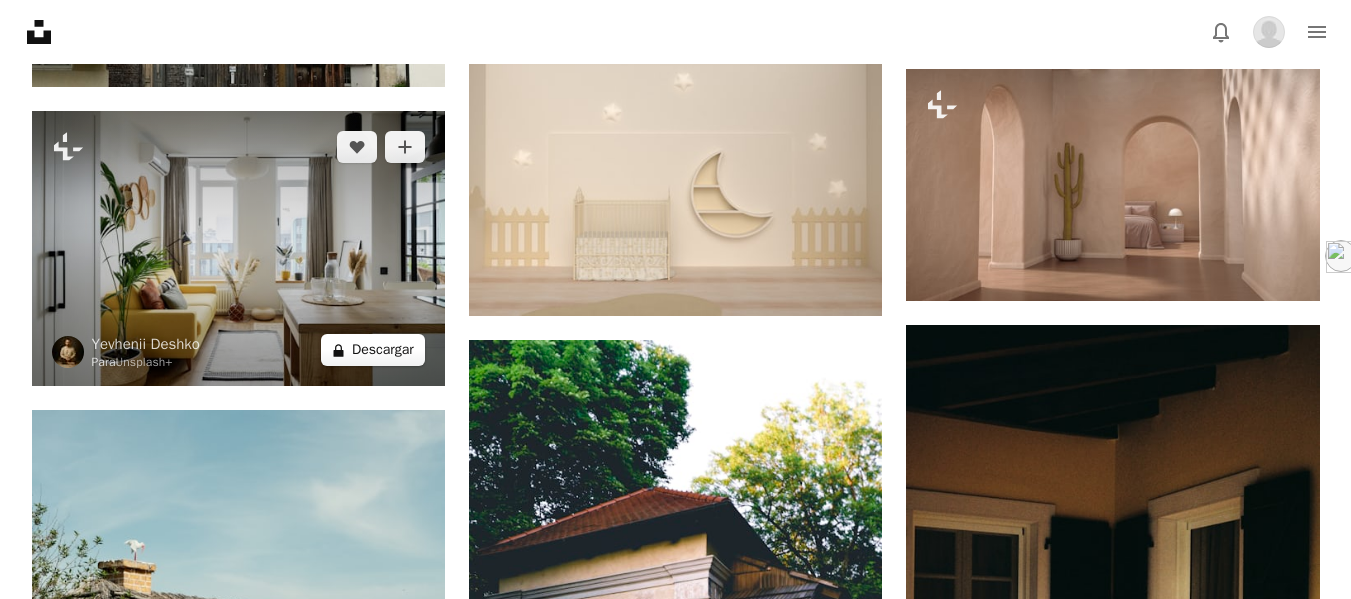 click on "A lock   Descargar" at bounding box center (373, 350) 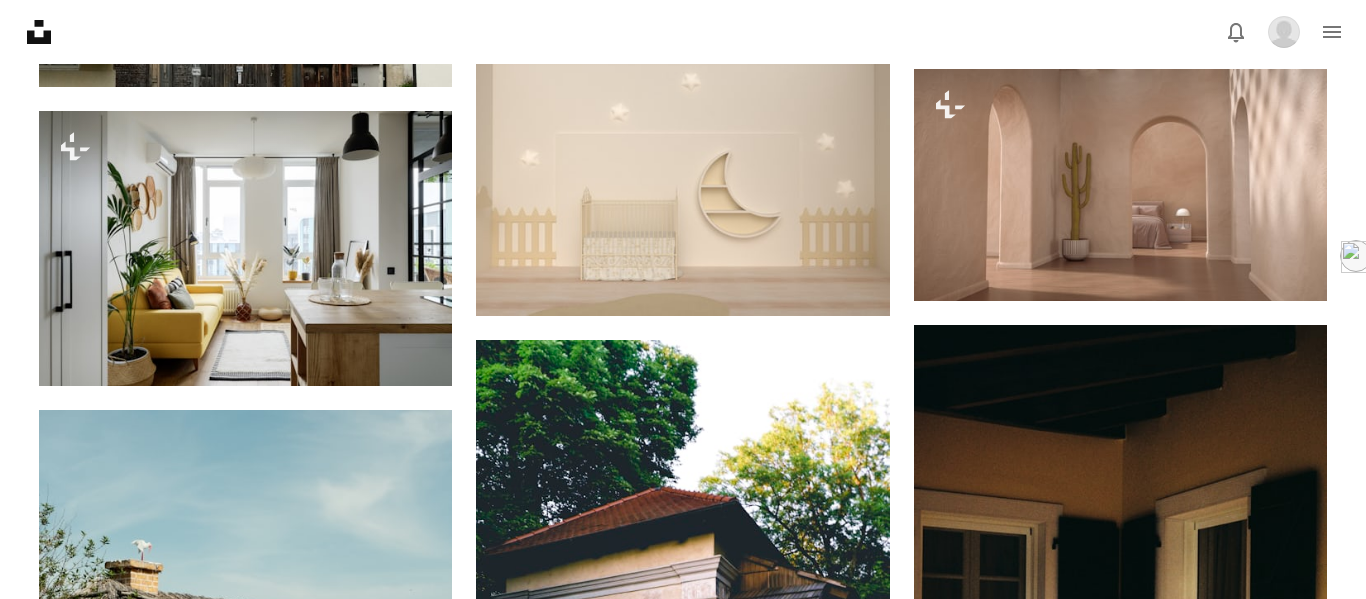 click on "An X shape Imágenes premium, listas para usar. Obtén acceso ilimitado. A plus sign Contenido solo para miembros añadido mensualmente A plus sign Descargas ilimitadas libres de derechos A plus sign Ilustraciones  Nuevo A plus sign Protecciones legales mejoradas anualmente 66 %  de descuento mensualmente 12 $   4 $ USD al mes * Obtener  Unsplash+ *Cuando se paga anualmente, se factura por adelantado  48 $ Más los impuestos aplicables. Se renueva automáticamente. Cancela cuando quieras." at bounding box center [683, 3684] 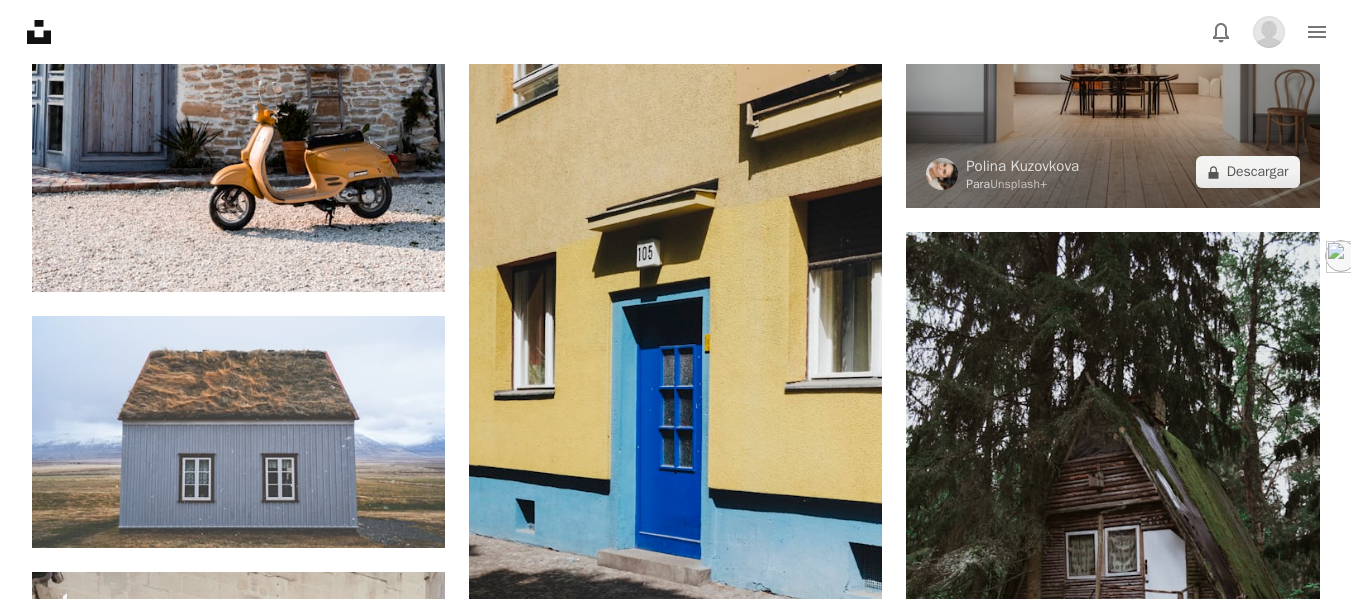 scroll, scrollTop: 9700, scrollLeft: 0, axis: vertical 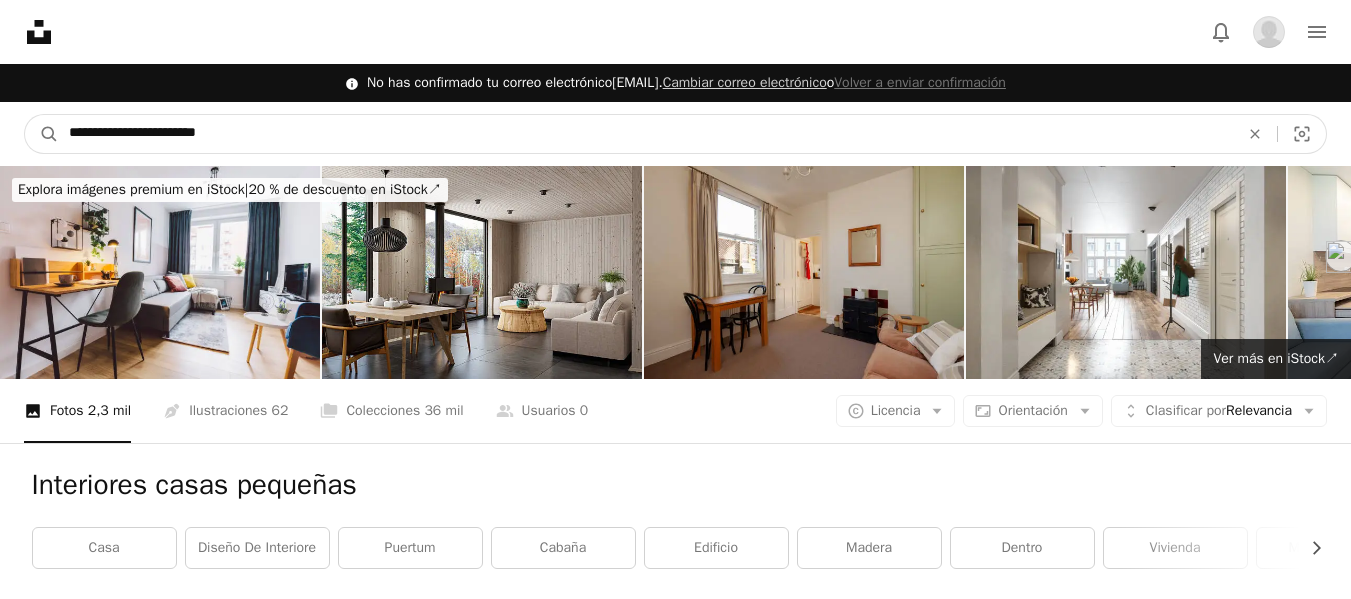 drag, startPoint x: 258, startPoint y: 130, endPoint x: 61, endPoint y: 154, distance: 198.45654 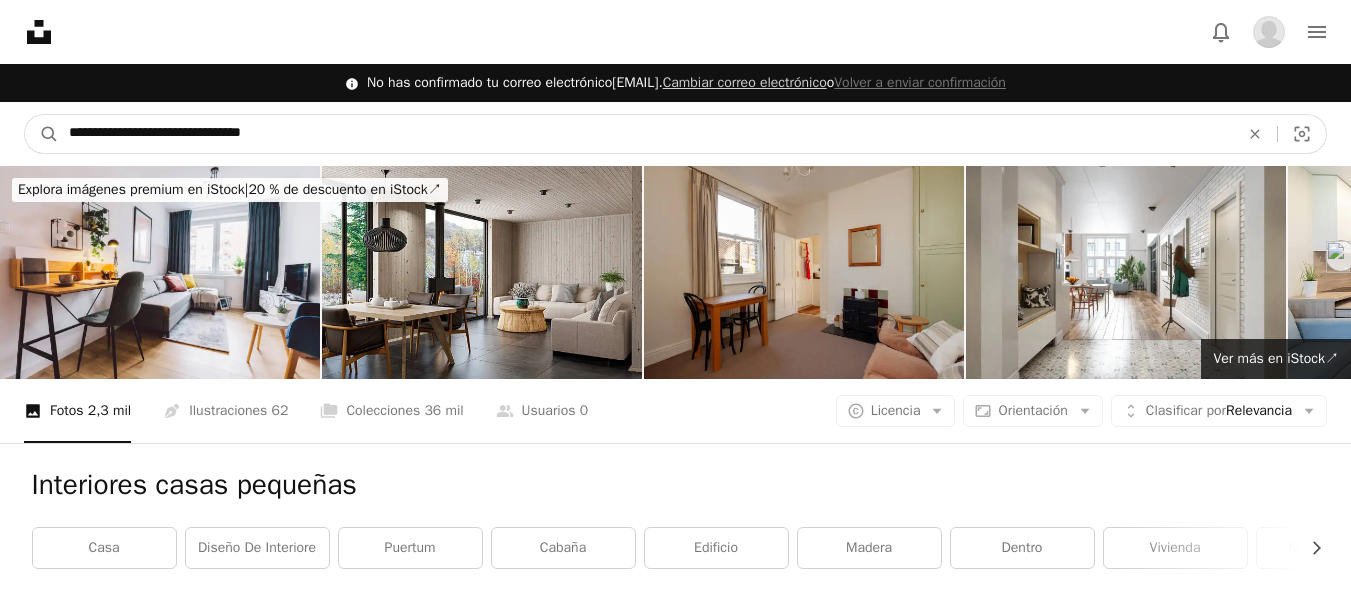 type on "**********" 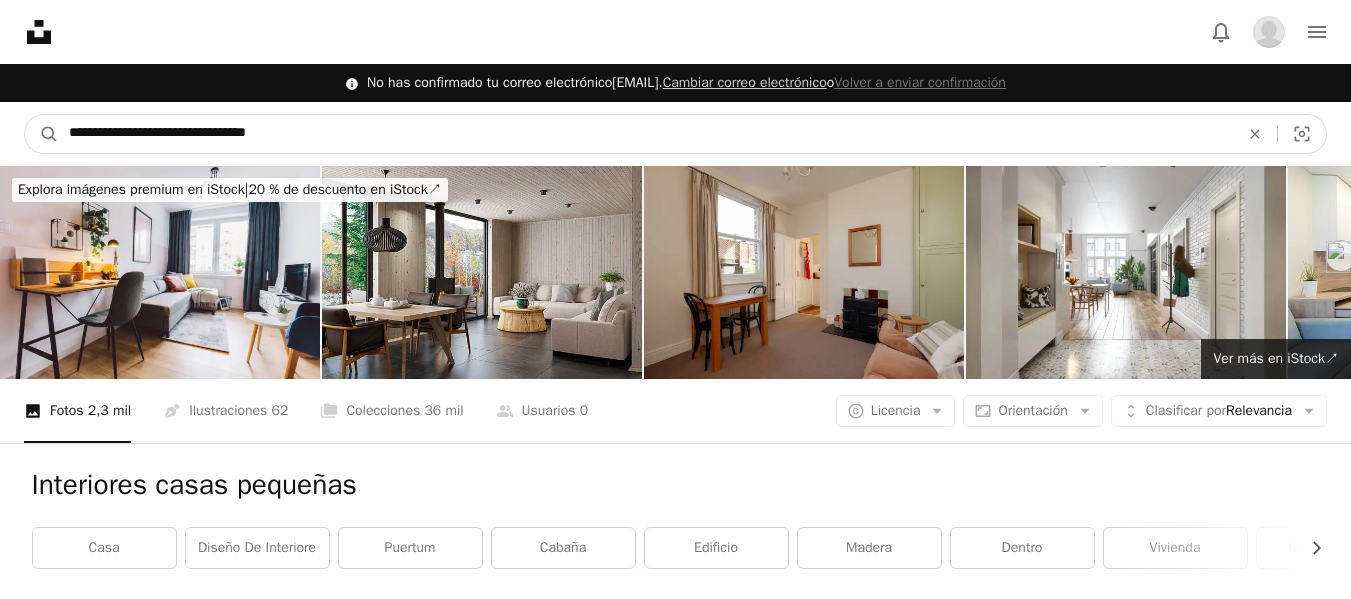 click on "A magnifying glass" at bounding box center [42, 134] 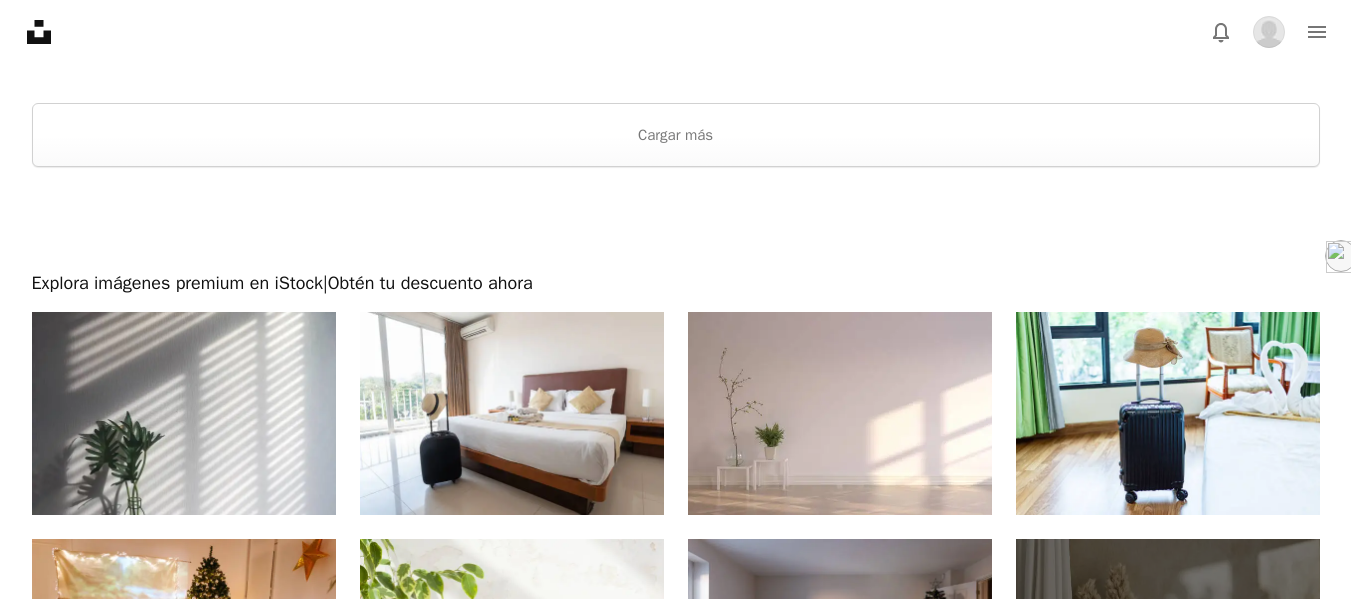 scroll, scrollTop: 3700, scrollLeft: 0, axis: vertical 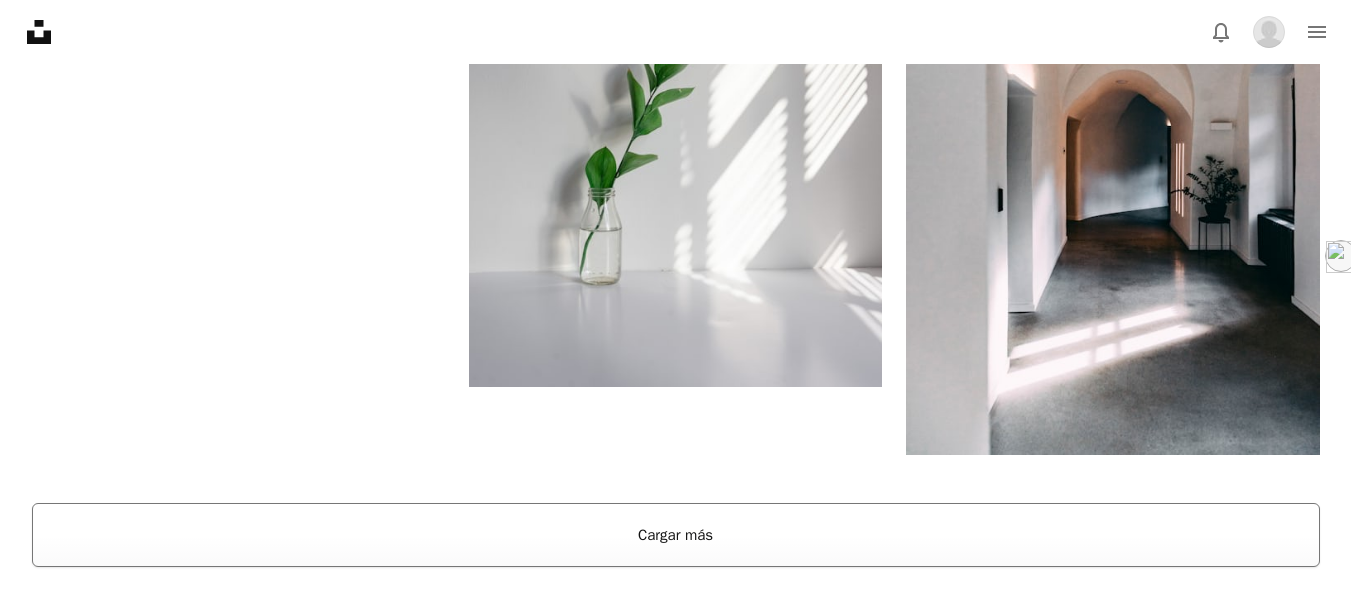 click on "Cargar más" at bounding box center [676, 535] 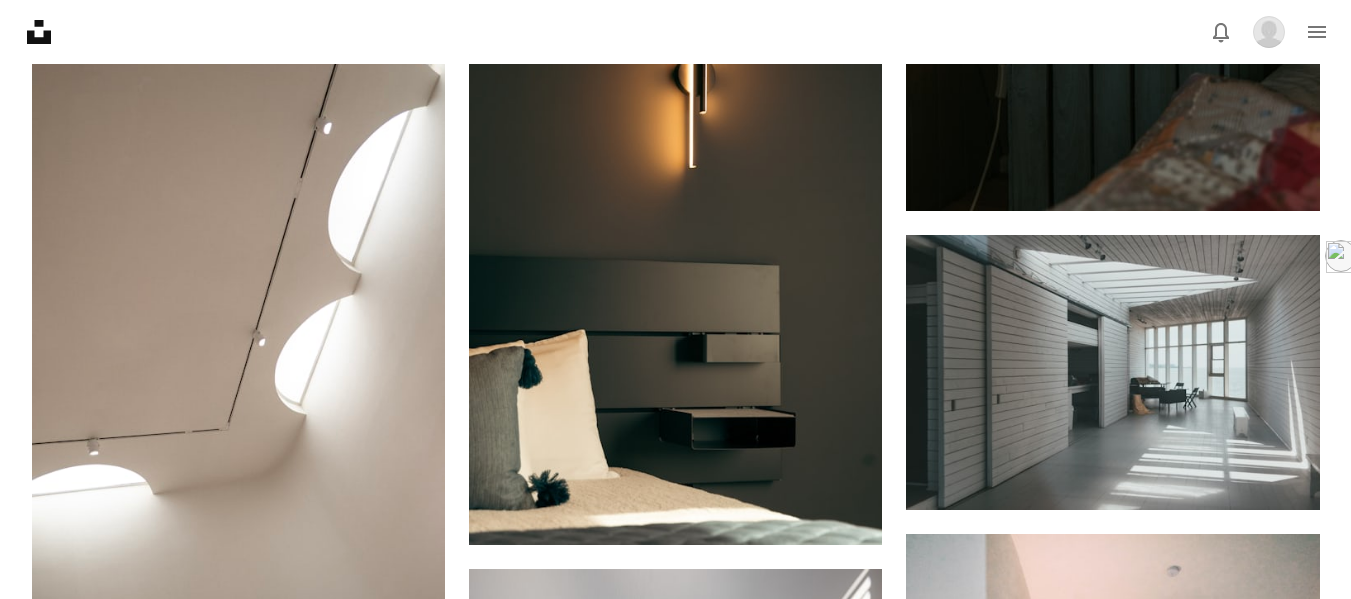 scroll, scrollTop: 3000, scrollLeft: 0, axis: vertical 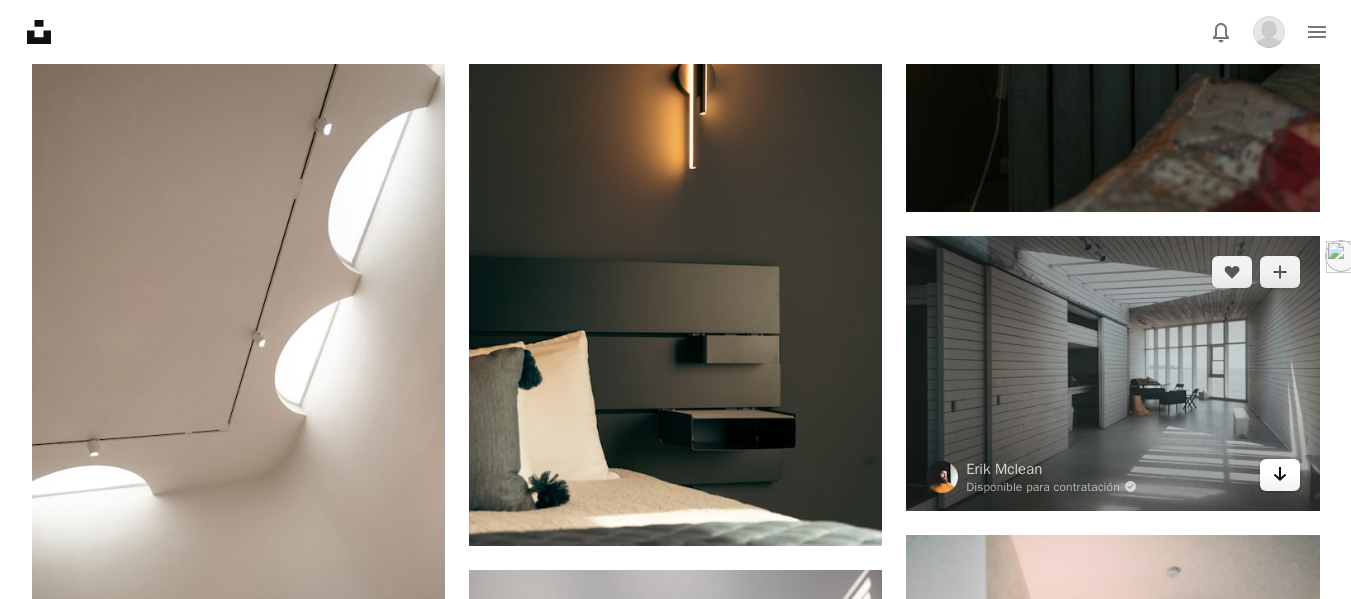 click on "Arrow pointing down" 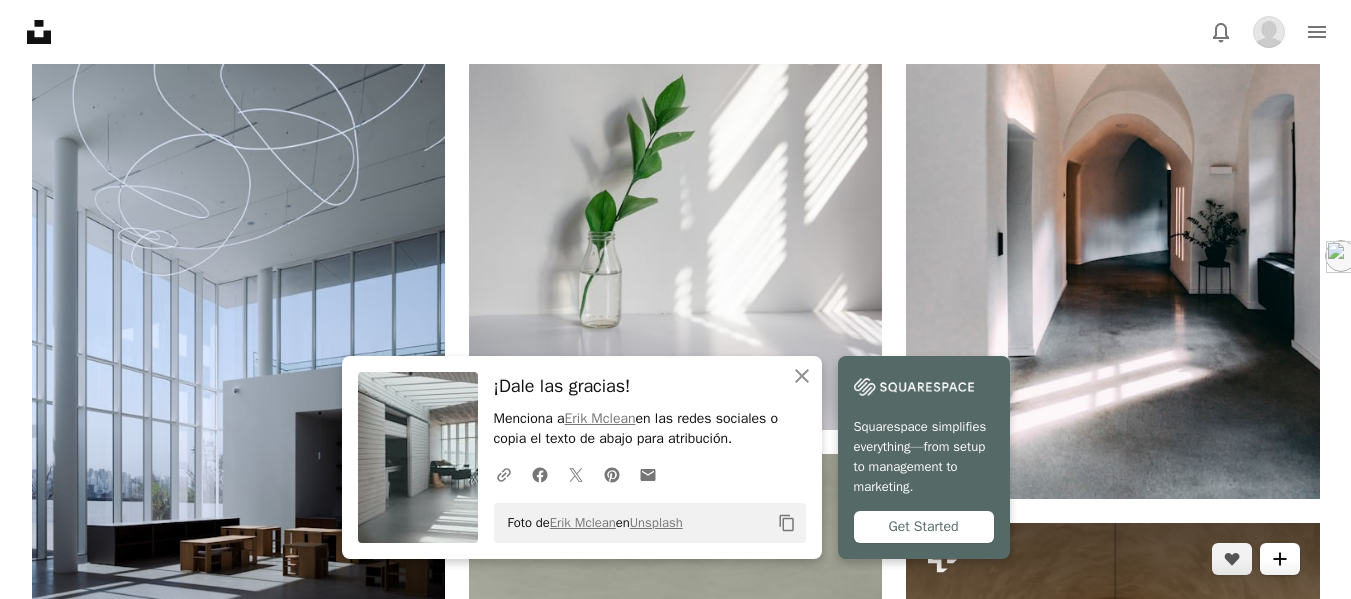 scroll, scrollTop: 3700, scrollLeft: 0, axis: vertical 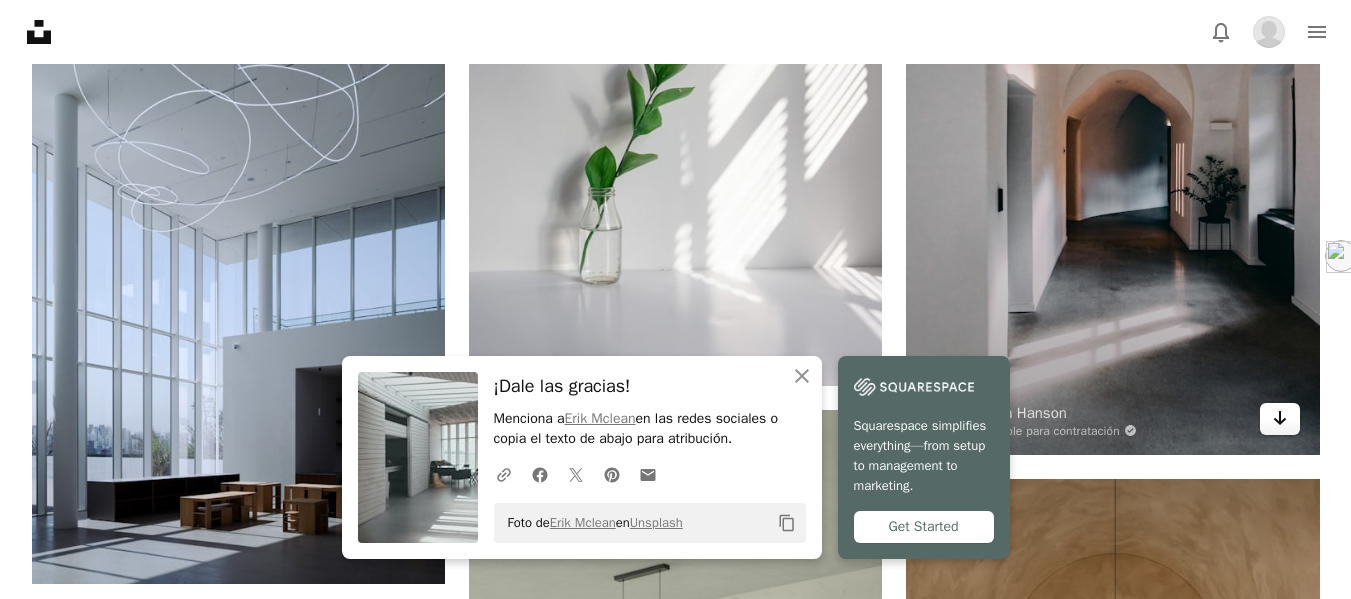 click on "Arrow pointing down" 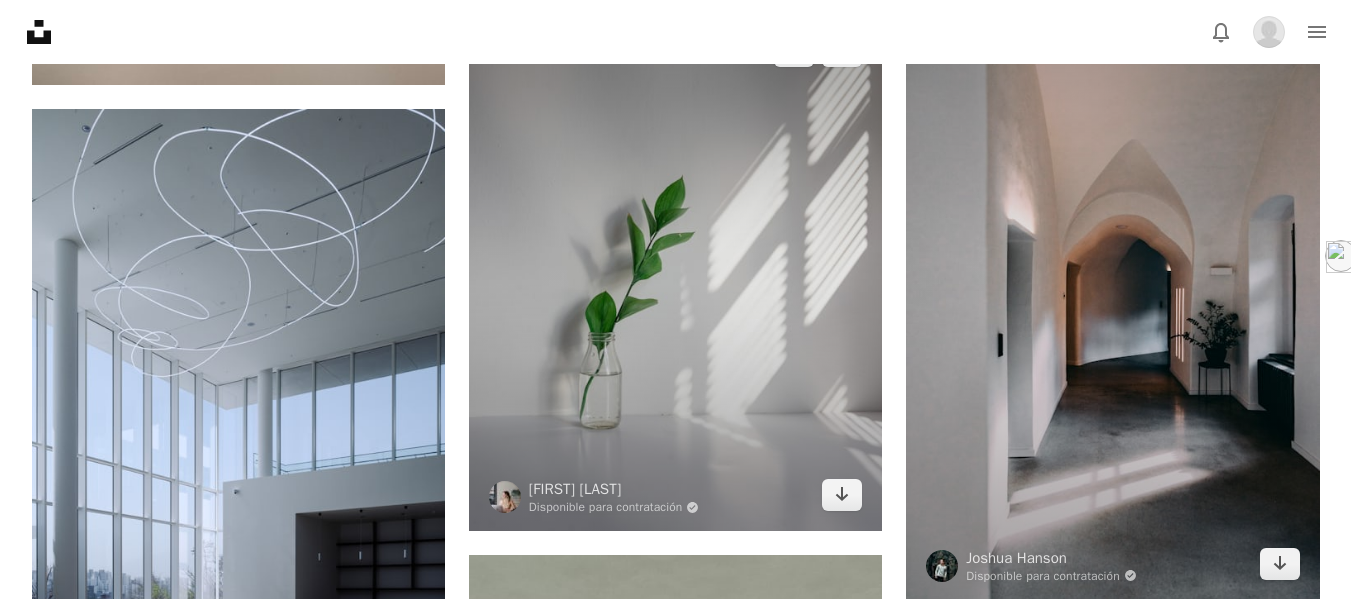 scroll, scrollTop: 3600, scrollLeft: 0, axis: vertical 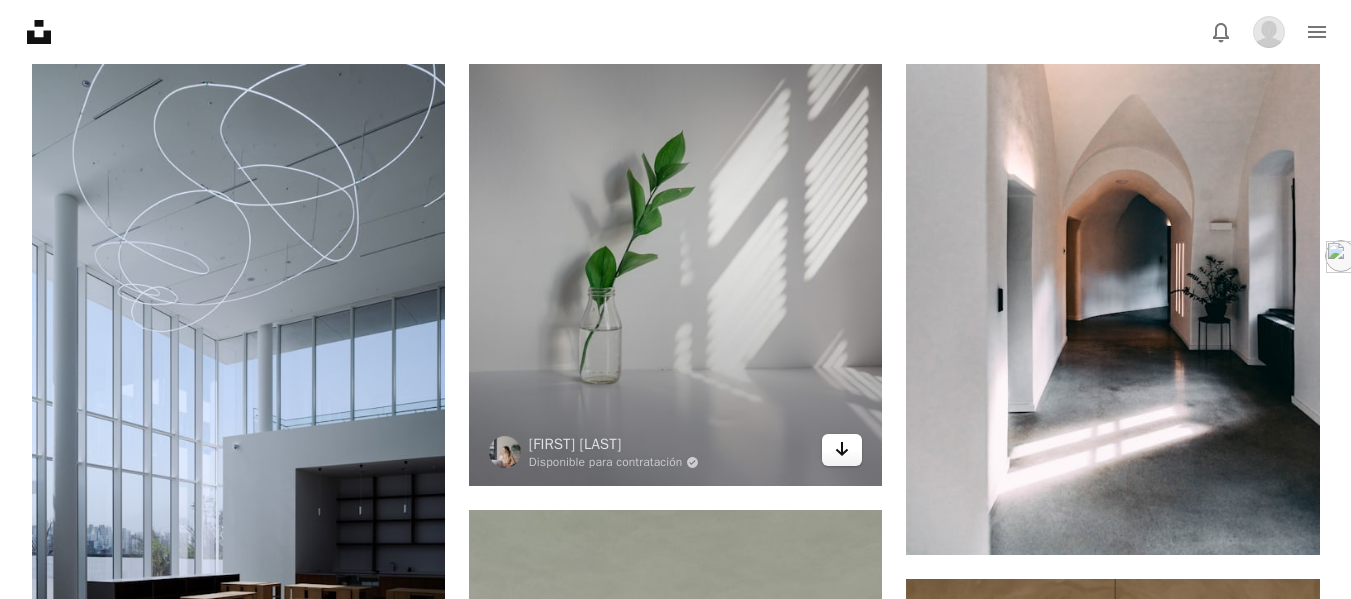 click 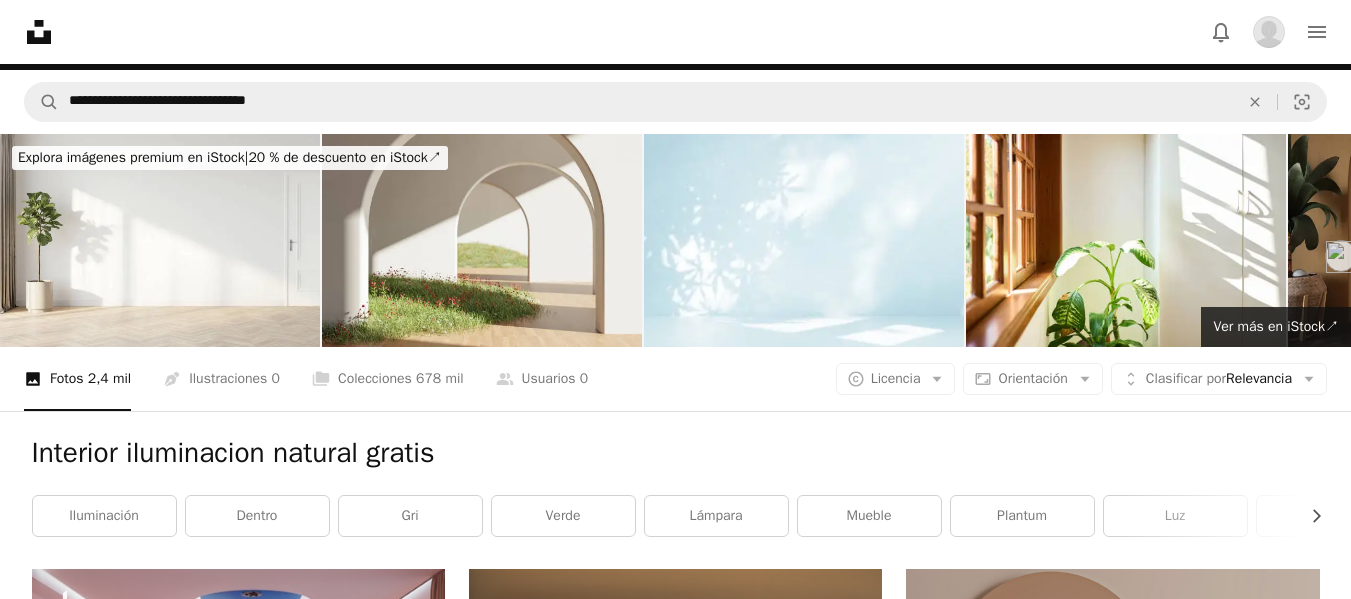 scroll, scrollTop: 0, scrollLeft: 0, axis: both 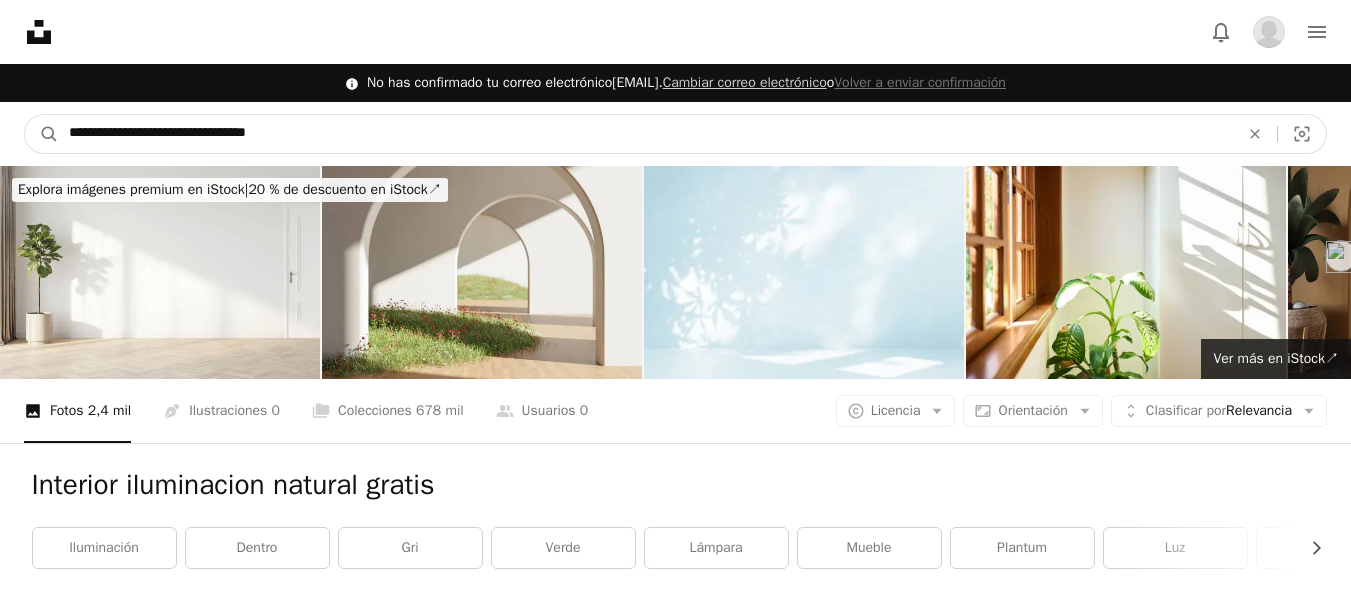 drag, startPoint x: 348, startPoint y: 122, endPoint x: 21, endPoint y: 126, distance: 327.02448 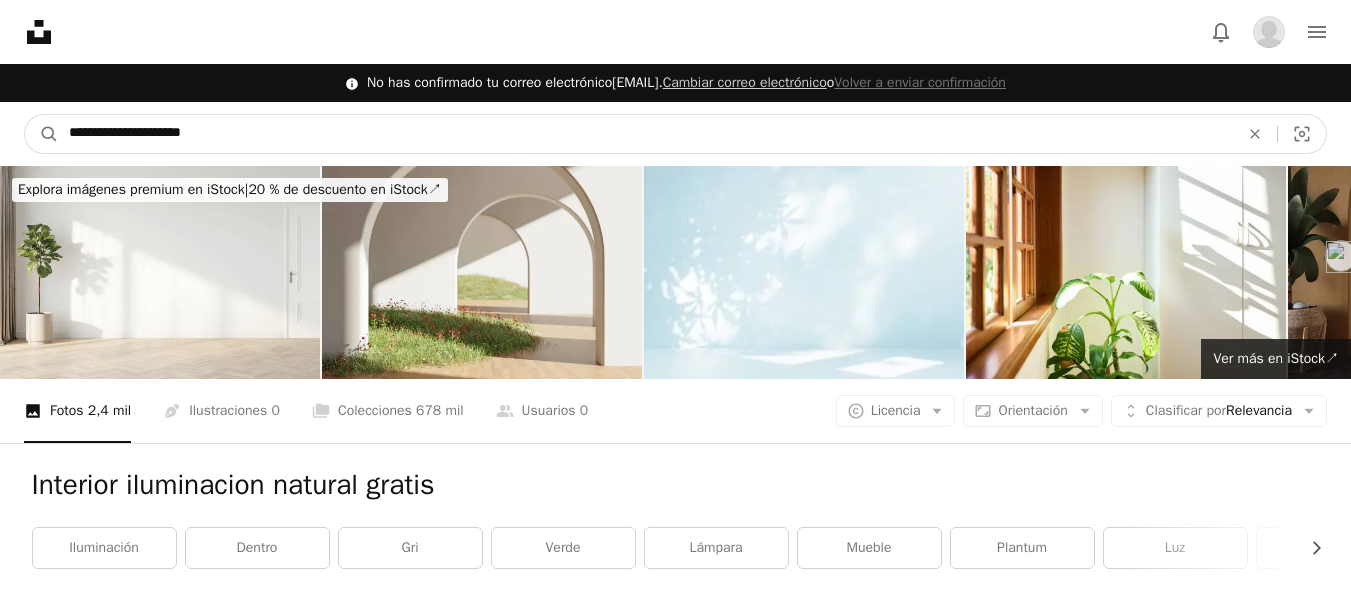 type on "**********" 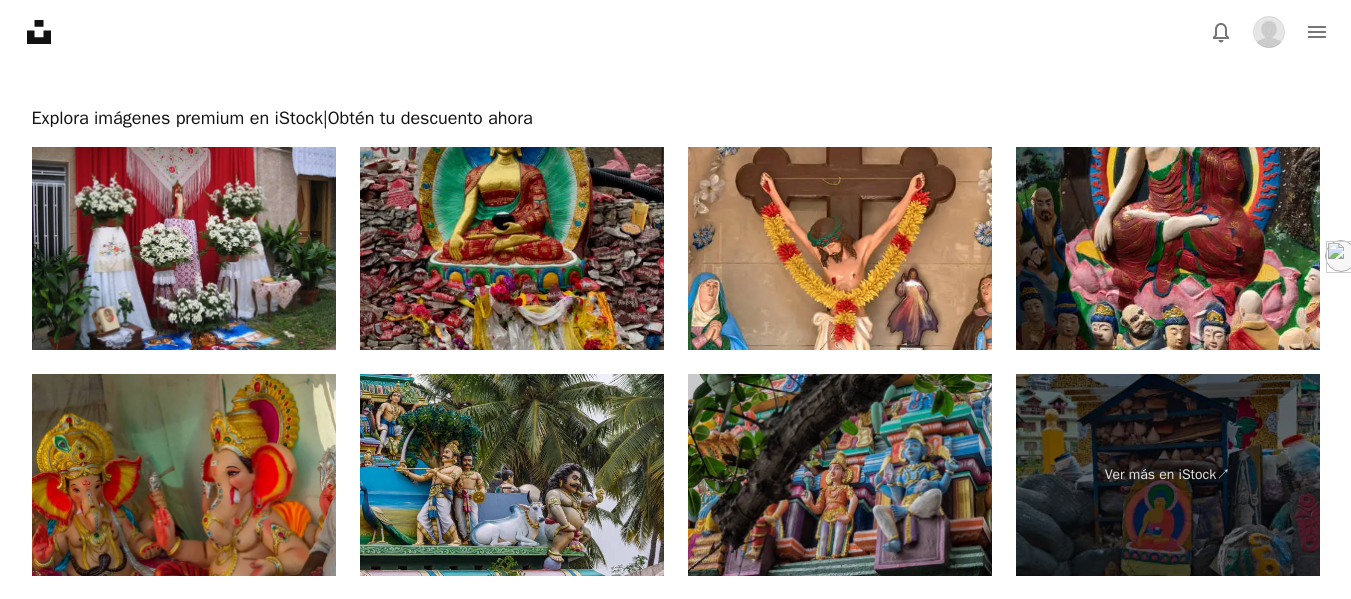 scroll, scrollTop: 3756, scrollLeft: 0, axis: vertical 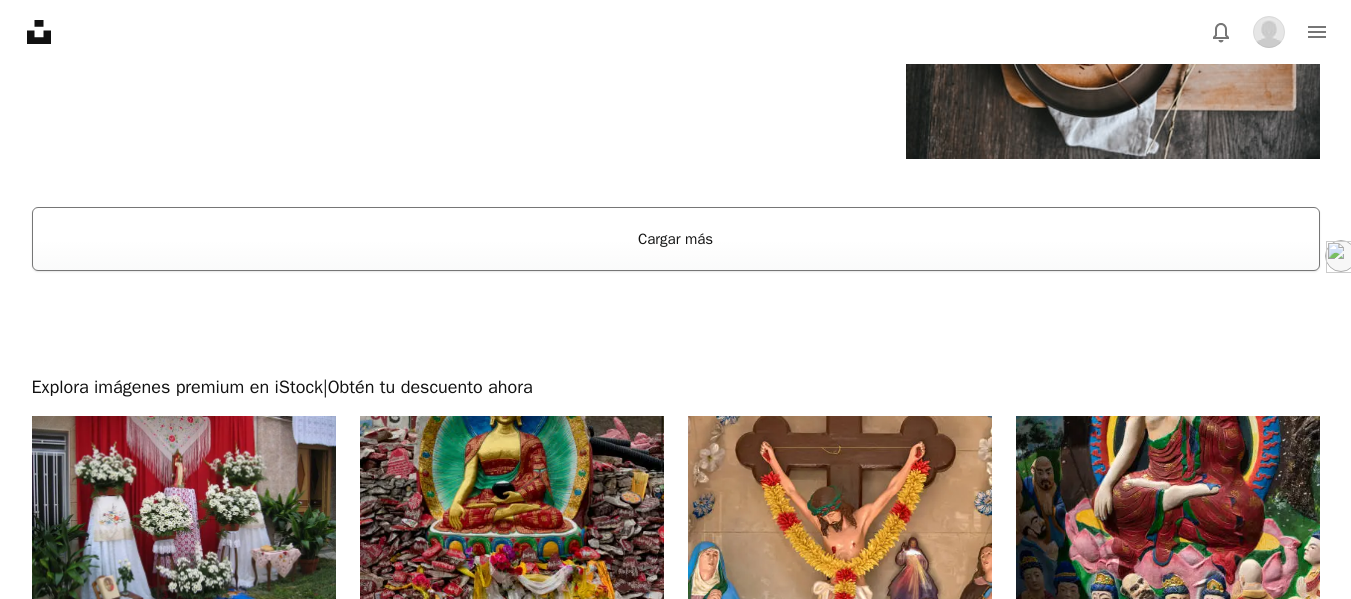 click on "Cargar más" at bounding box center [676, 239] 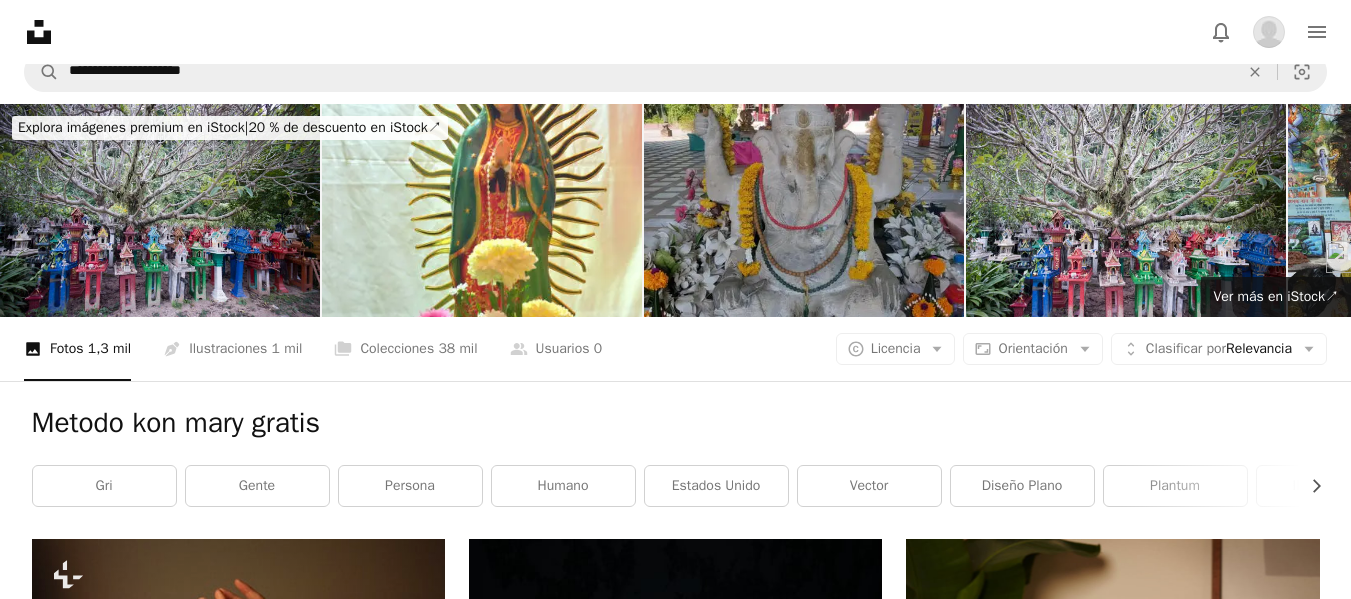 scroll, scrollTop: 0, scrollLeft: 0, axis: both 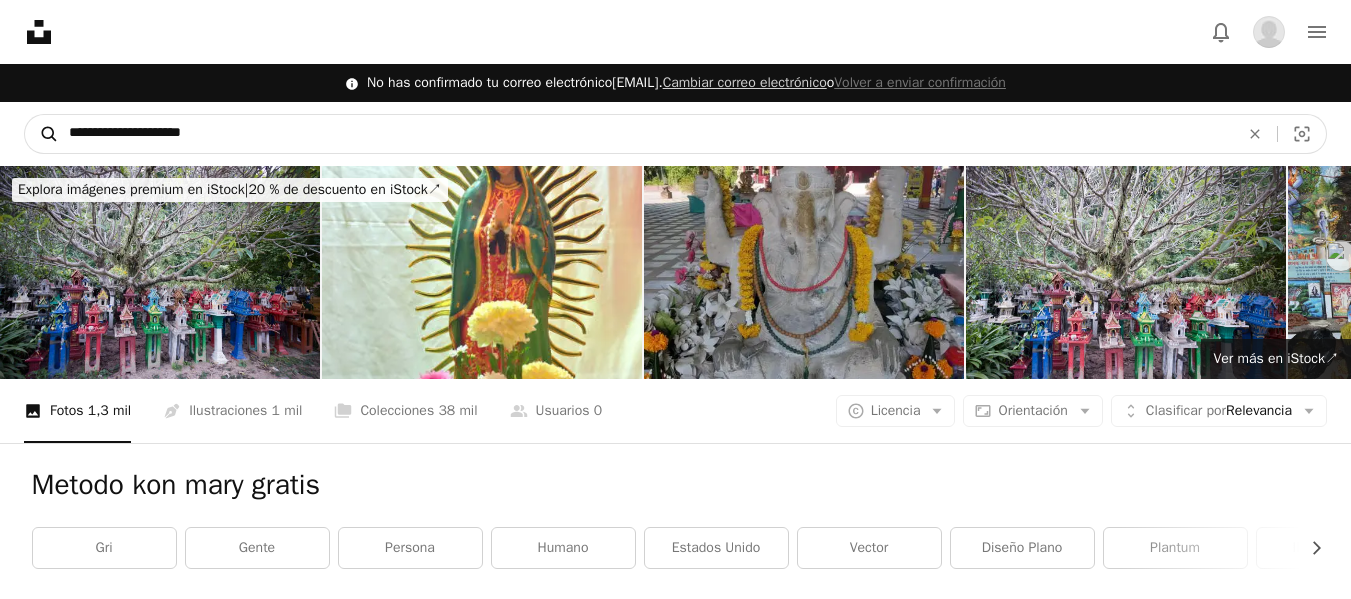 drag, startPoint x: 276, startPoint y: 139, endPoint x: 25, endPoint y: 133, distance: 251.0717 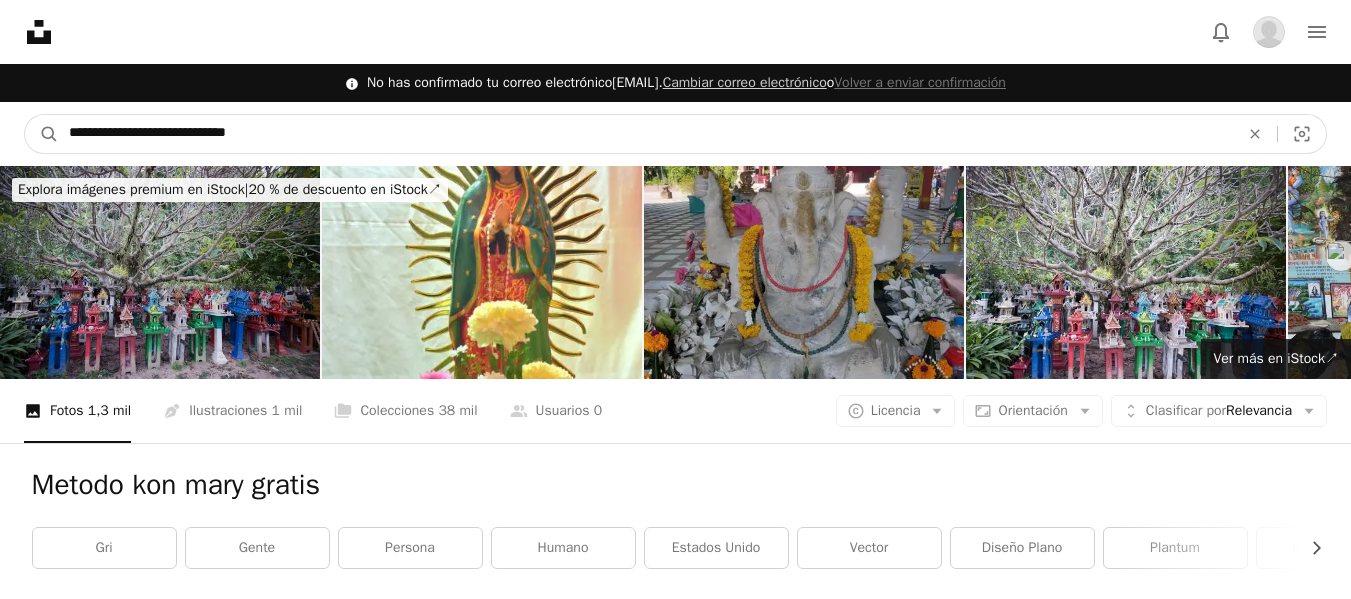 type on "**********" 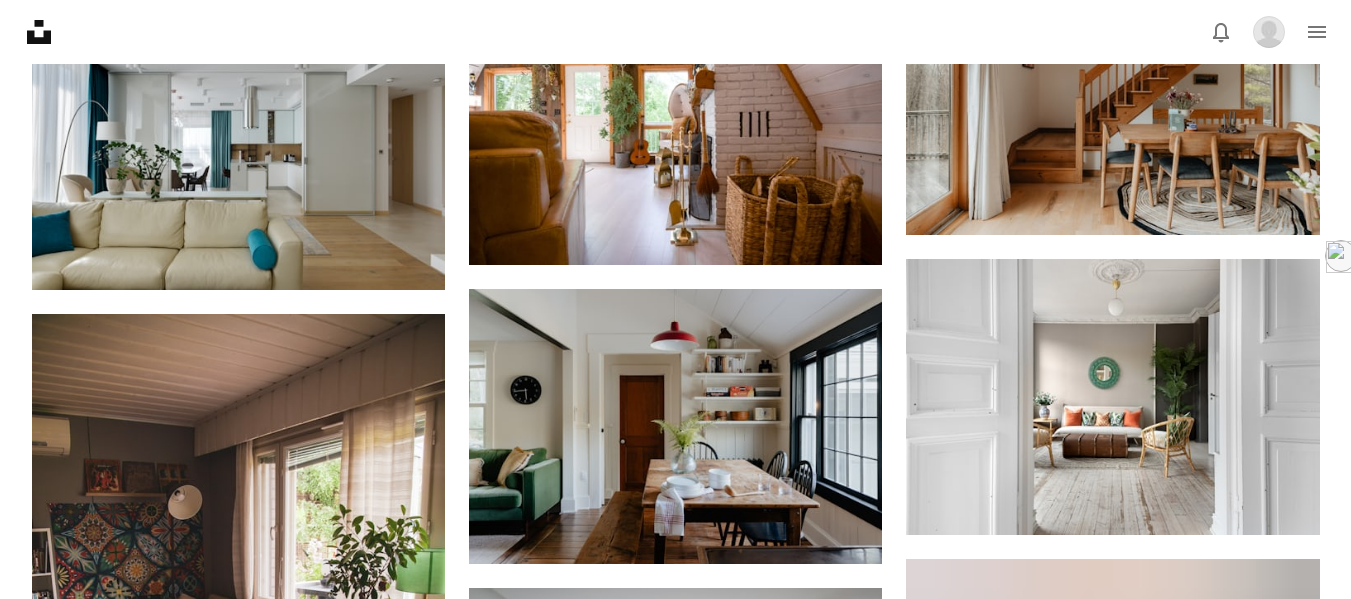 scroll, scrollTop: 1900, scrollLeft: 0, axis: vertical 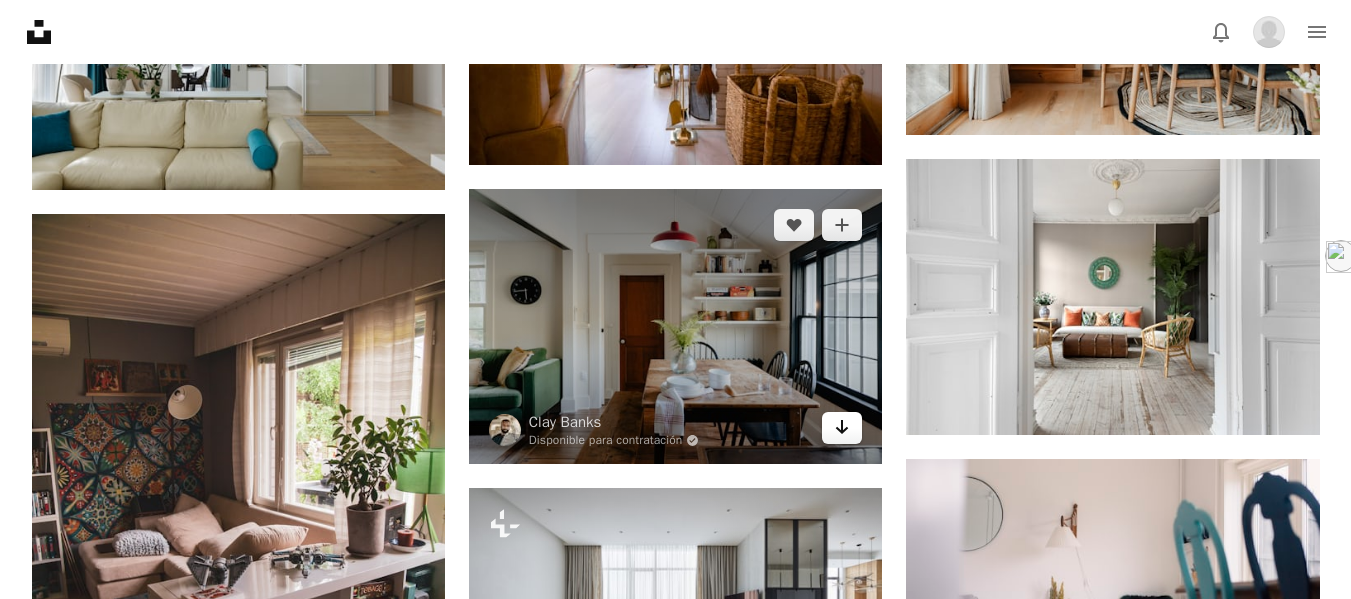 click on "Arrow pointing down" 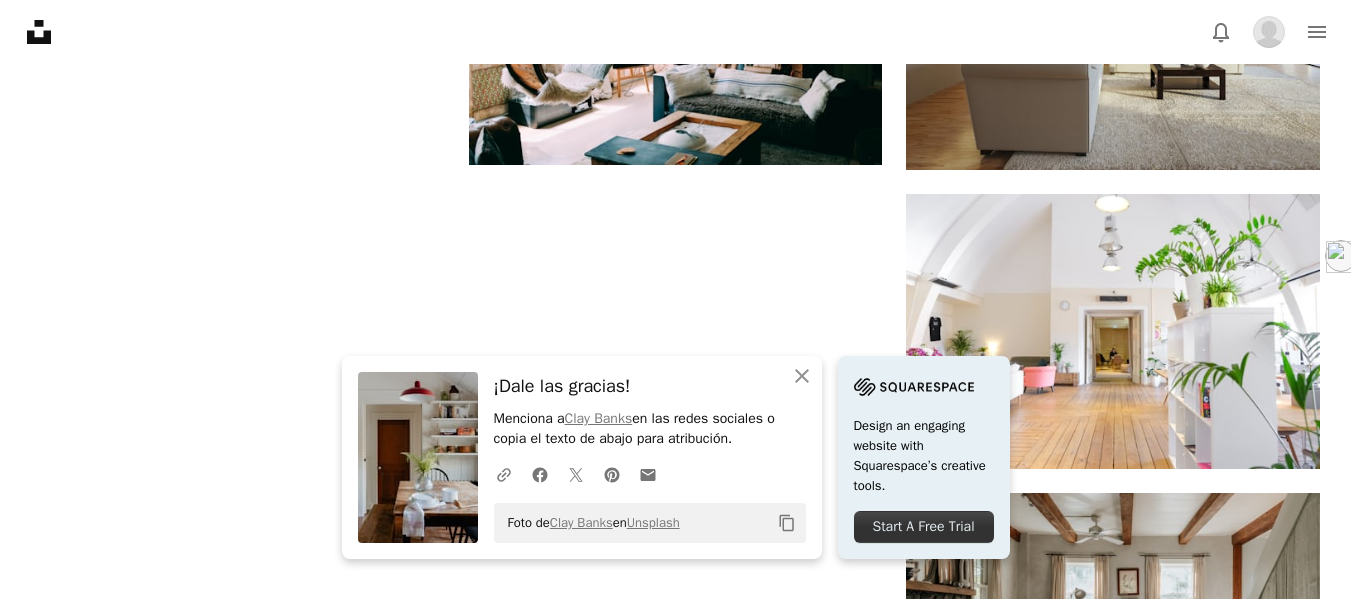 scroll, scrollTop: 2800, scrollLeft: 0, axis: vertical 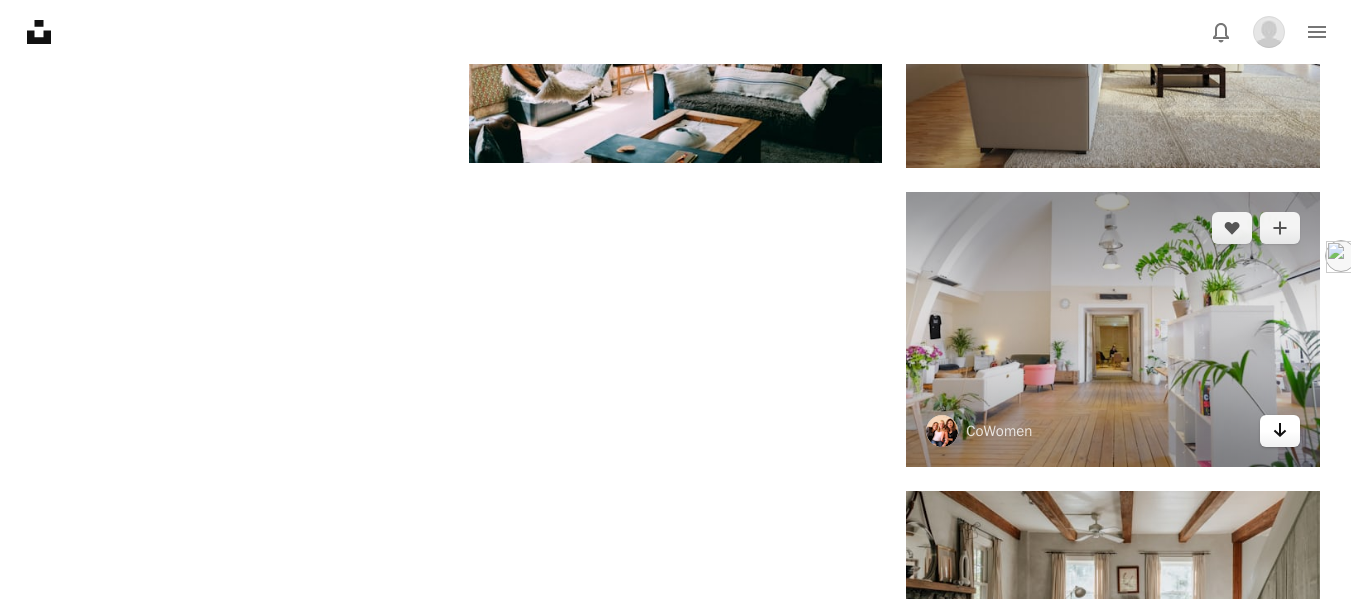 click on "Arrow pointing down" at bounding box center [1280, 431] 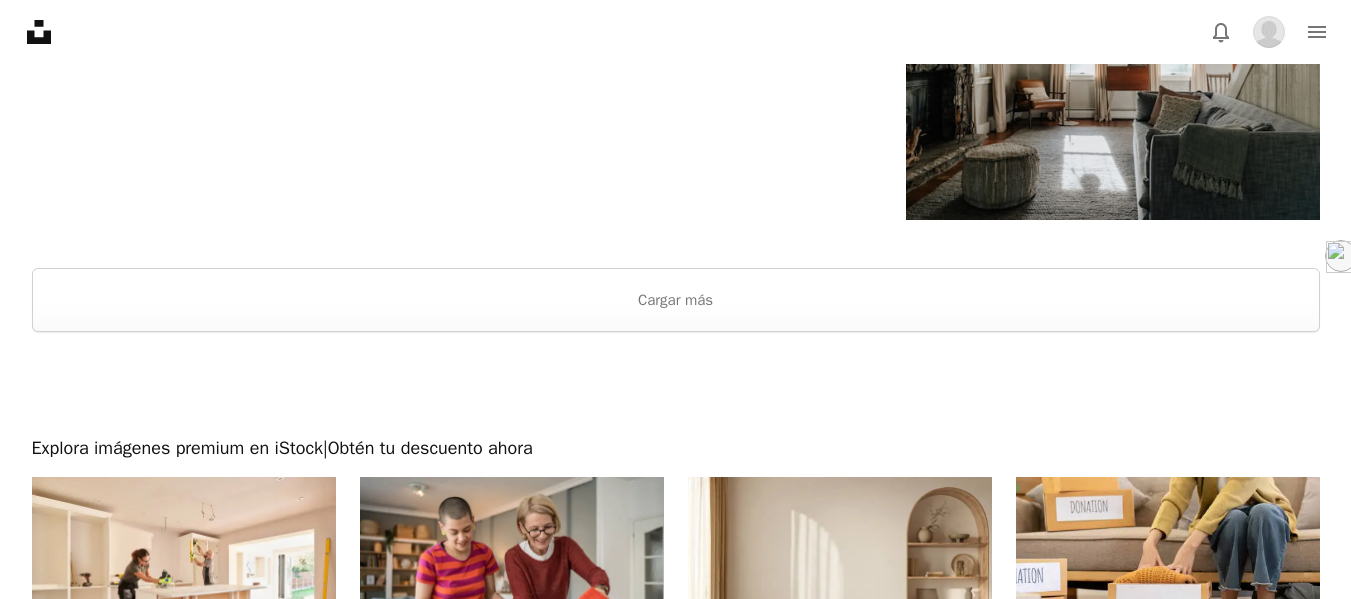 scroll, scrollTop: 3300, scrollLeft: 0, axis: vertical 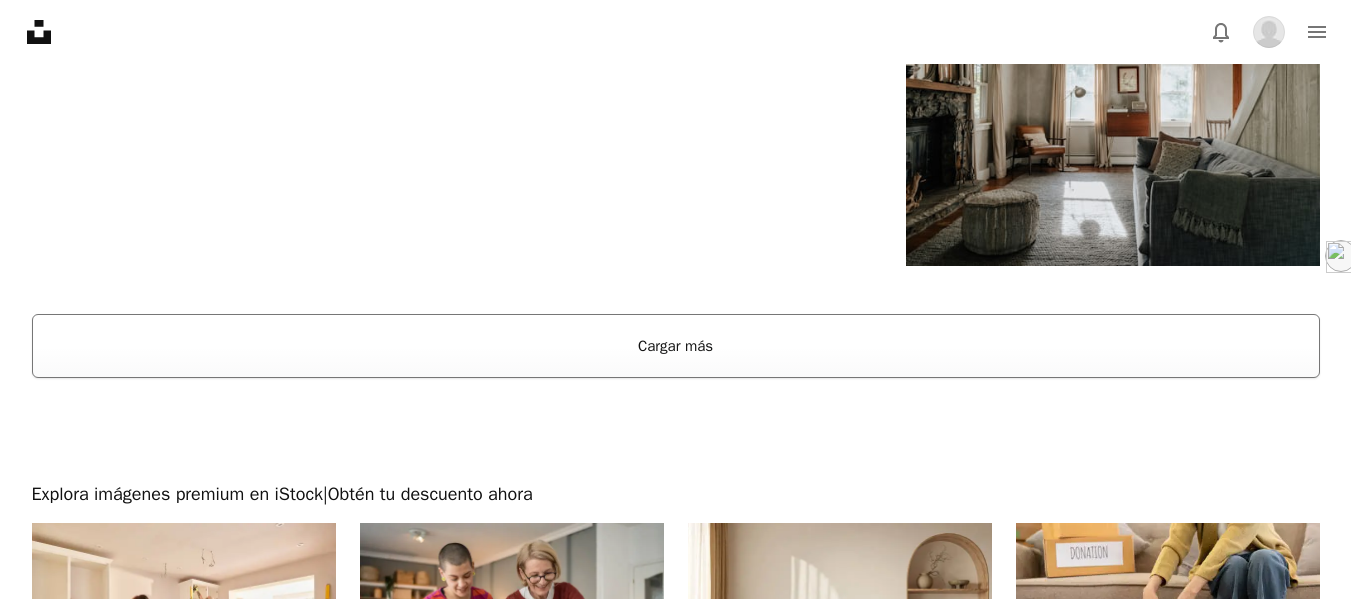 click on "Cargar más" at bounding box center (676, 346) 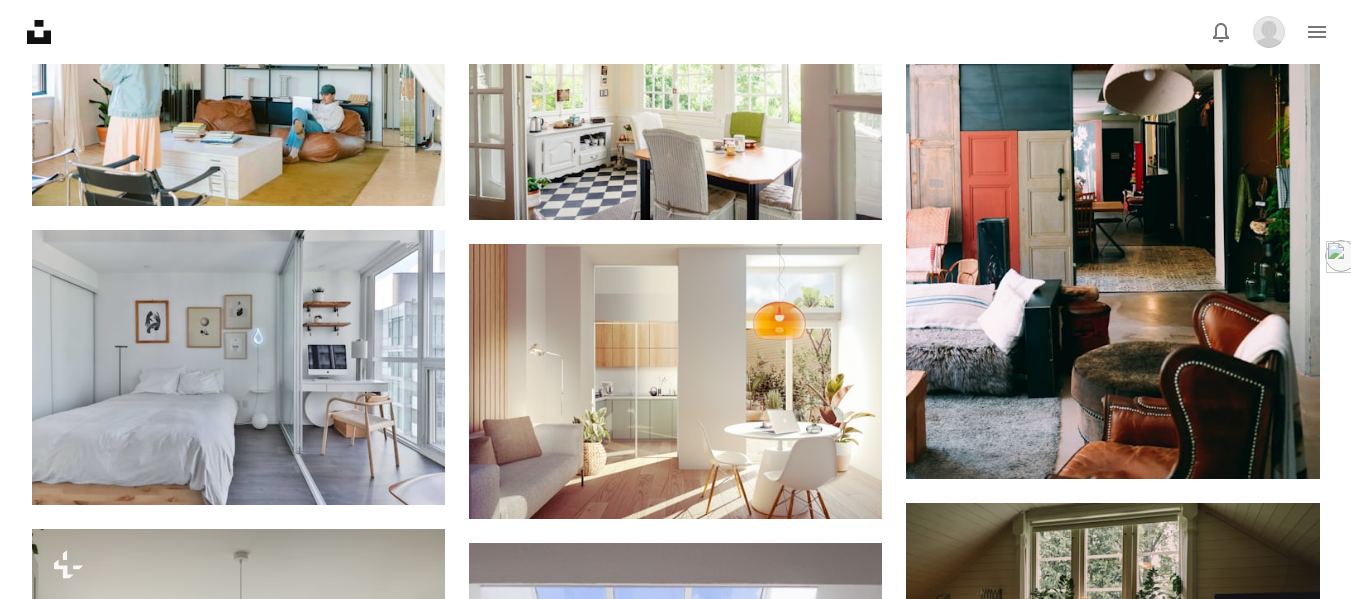 scroll, scrollTop: 5300, scrollLeft: 0, axis: vertical 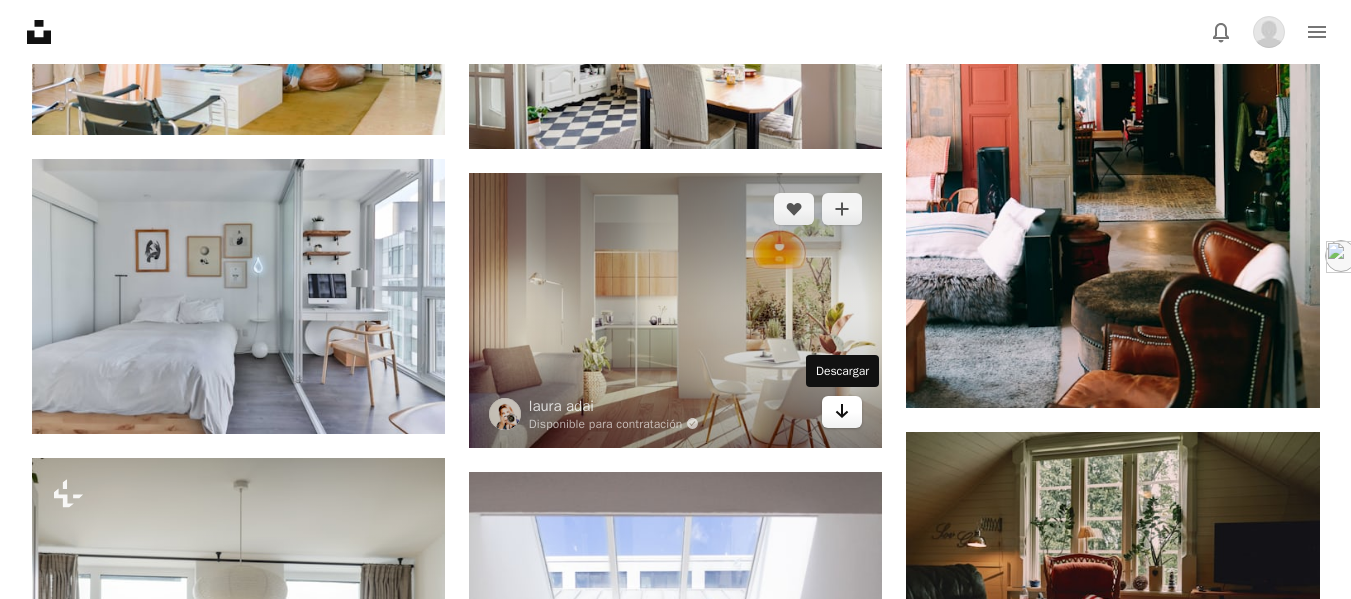 click 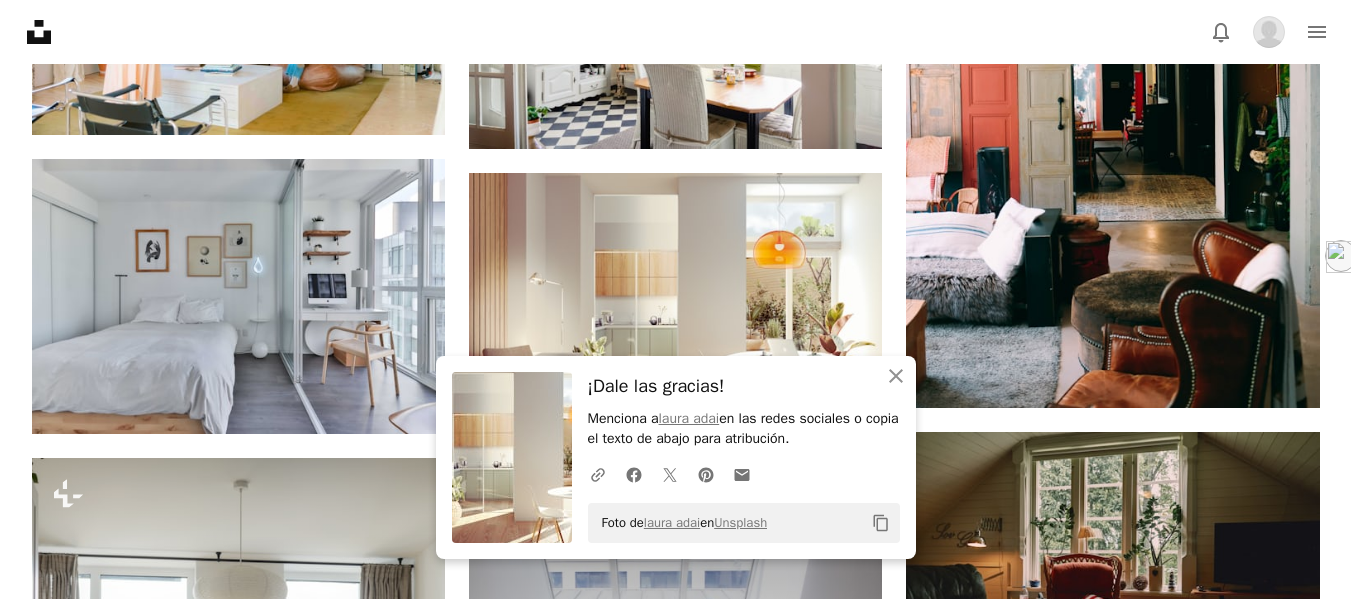 drag, startPoint x: 649, startPoint y: 376, endPoint x: 672, endPoint y: 585, distance: 210.26175 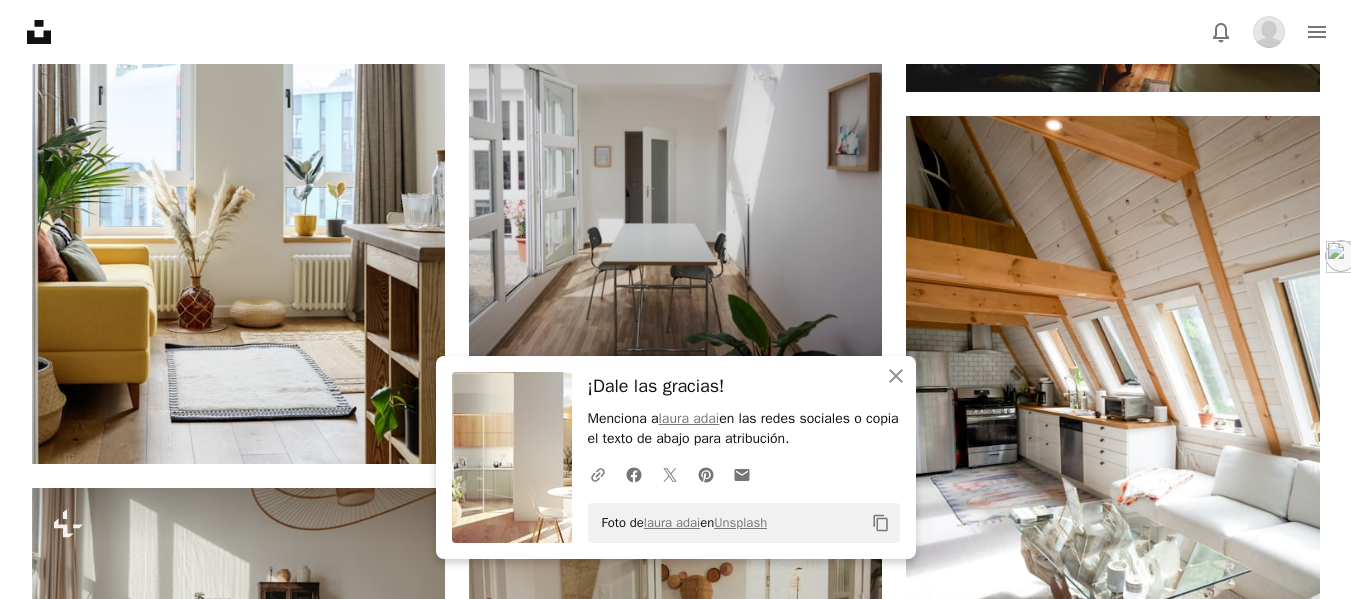 scroll, scrollTop: 5900, scrollLeft: 0, axis: vertical 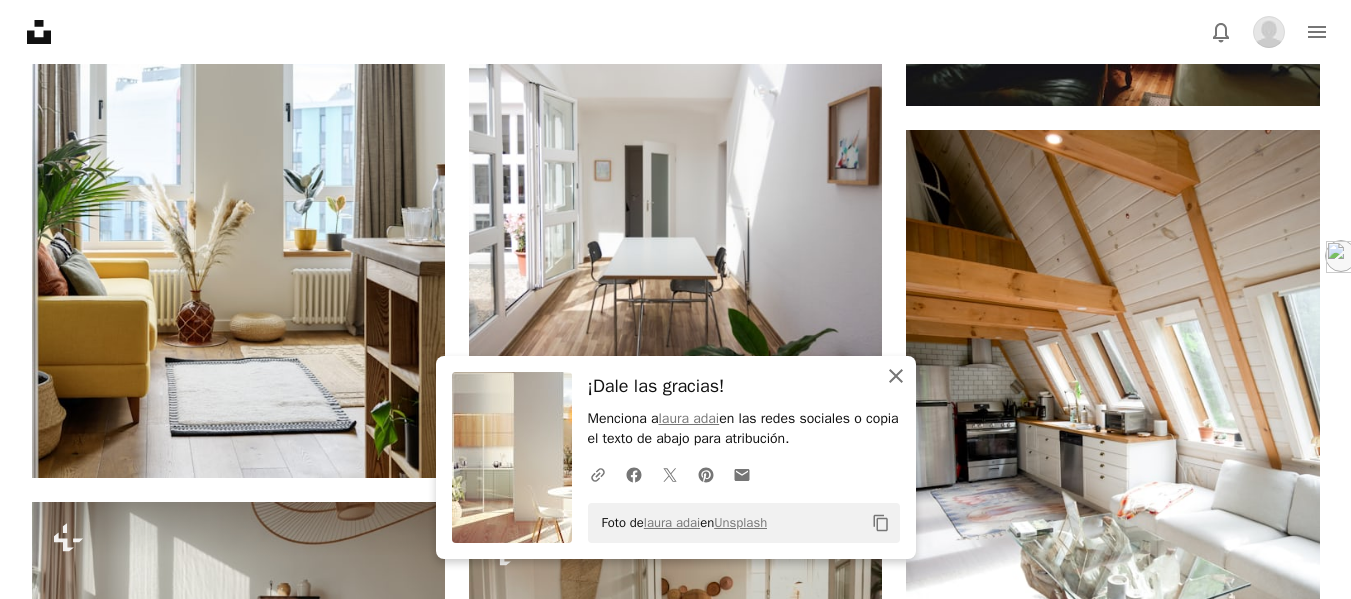 click 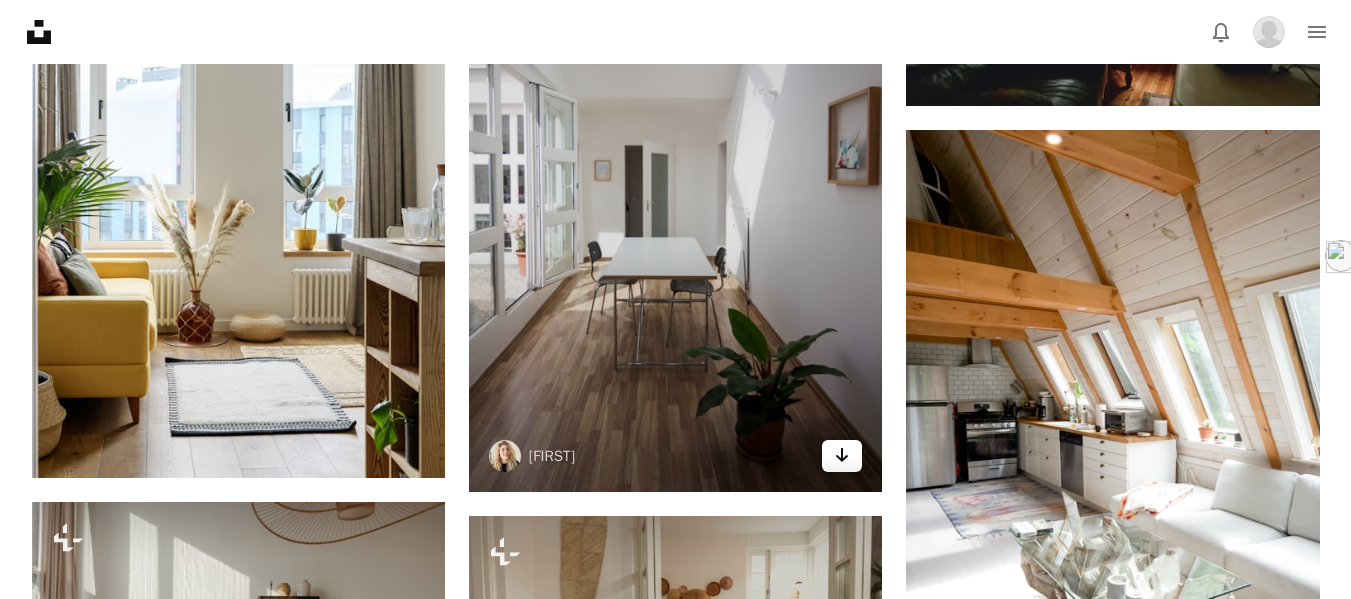 click on "Arrow pointing down" 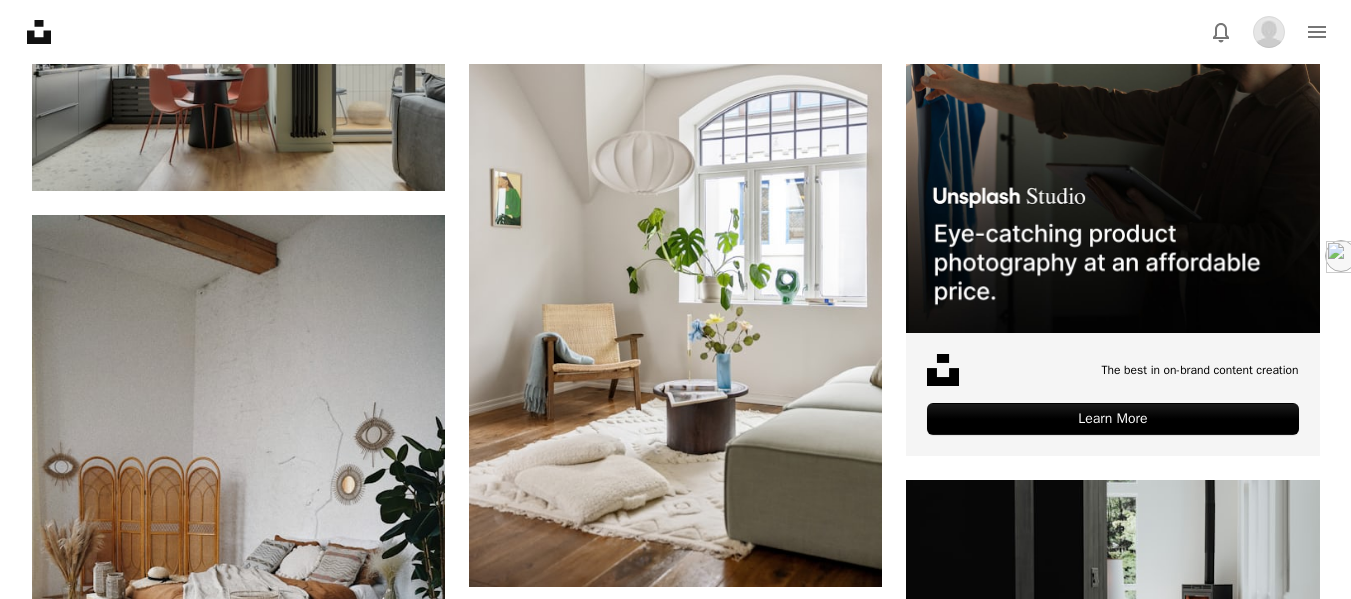 scroll, scrollTop: 7400, scrollLeft: 0, axis: vertical 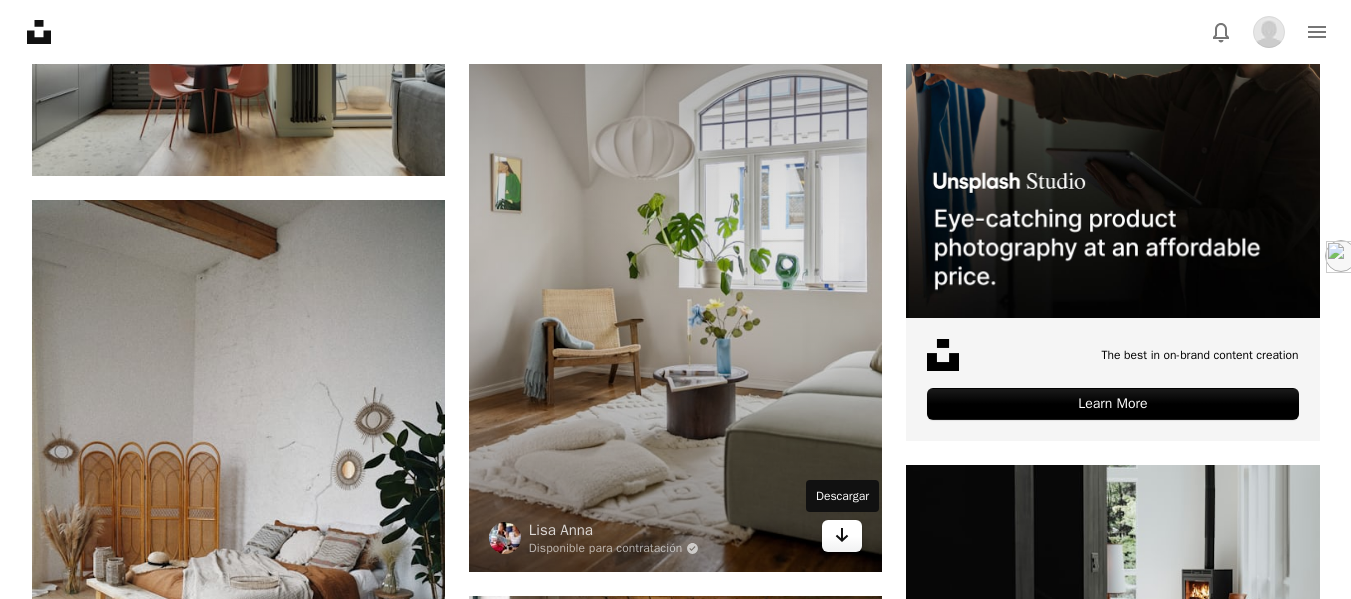 click on "Arrow pointing down" 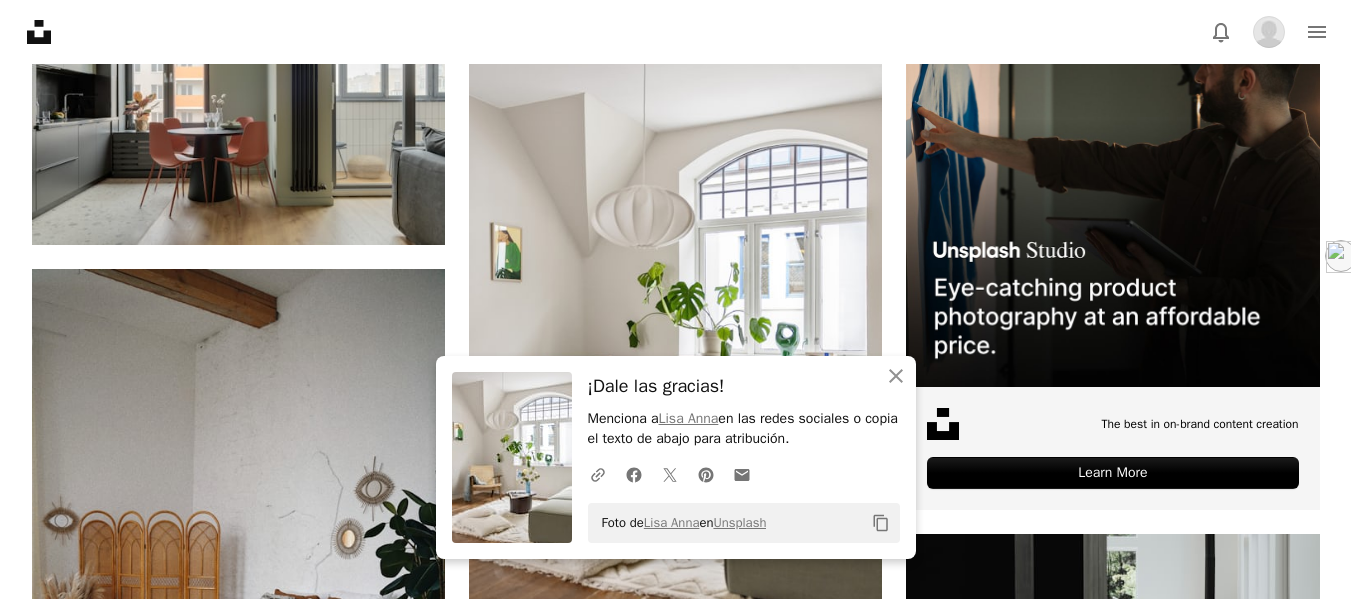 scroll, scrollTop: 7300, scrollLeft: 0, axis: vertical 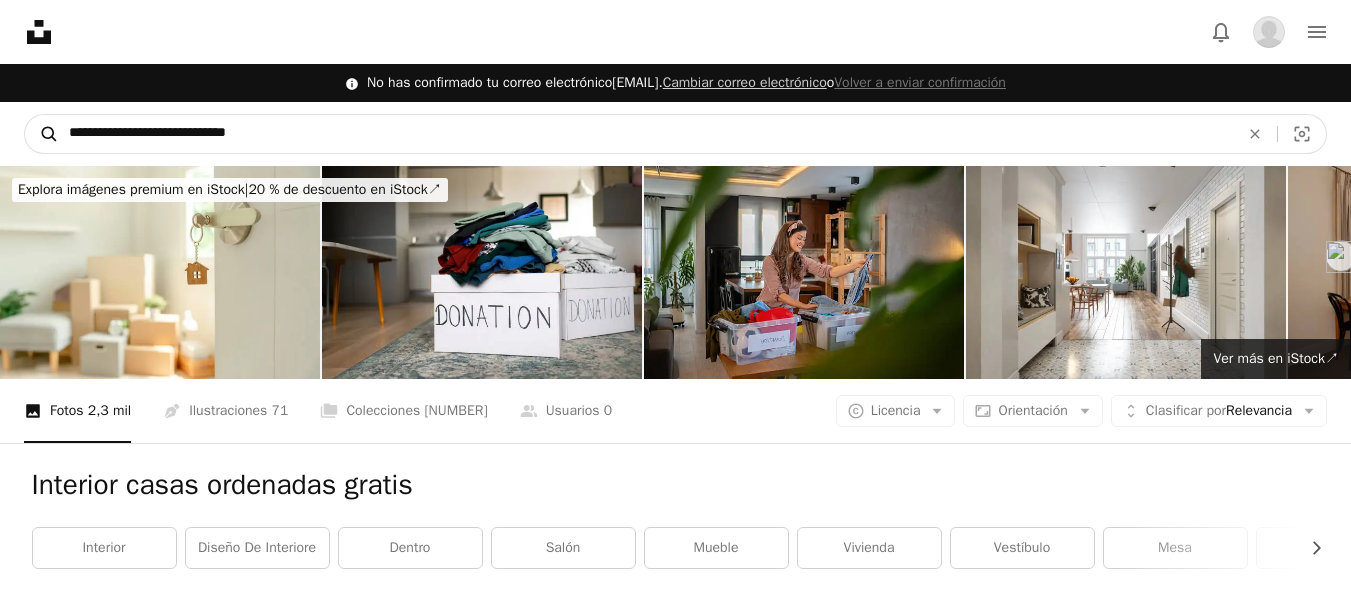 drag, startPoint x: 292, startPoint y: 138, endPoint x: 51, endPoint y: 136, distance: 241.0083 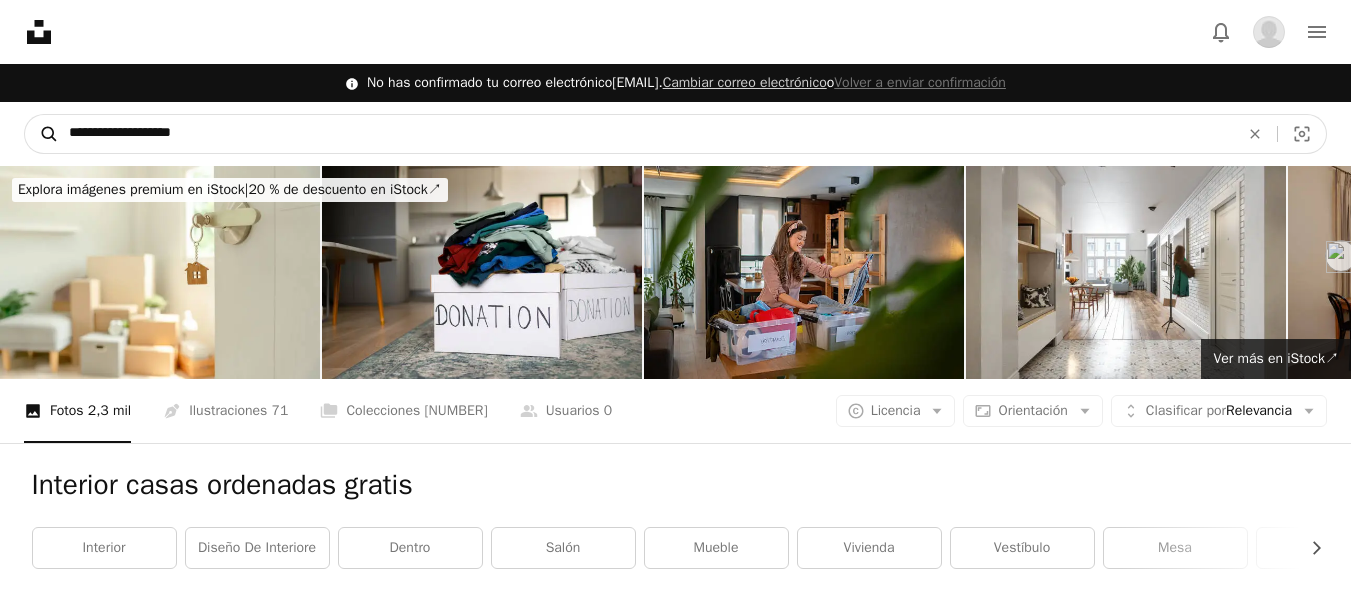 type on "**********" 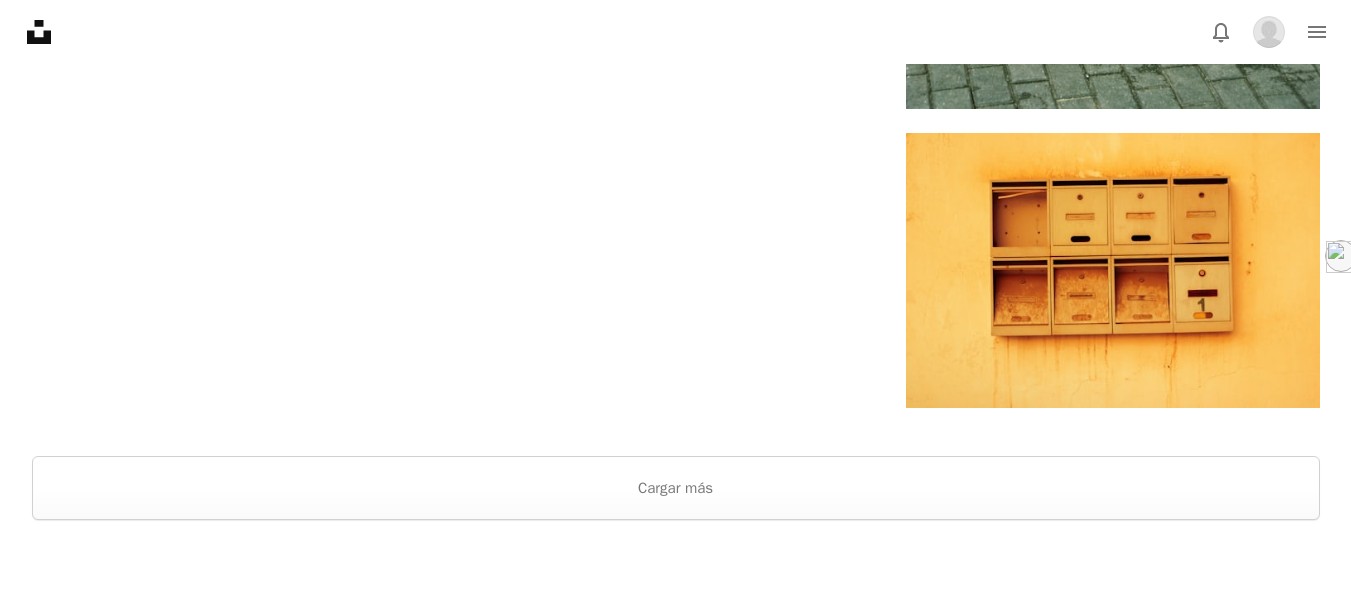 scroll, scrollTop: 3500, scrollLeft: 0, axis: vertical 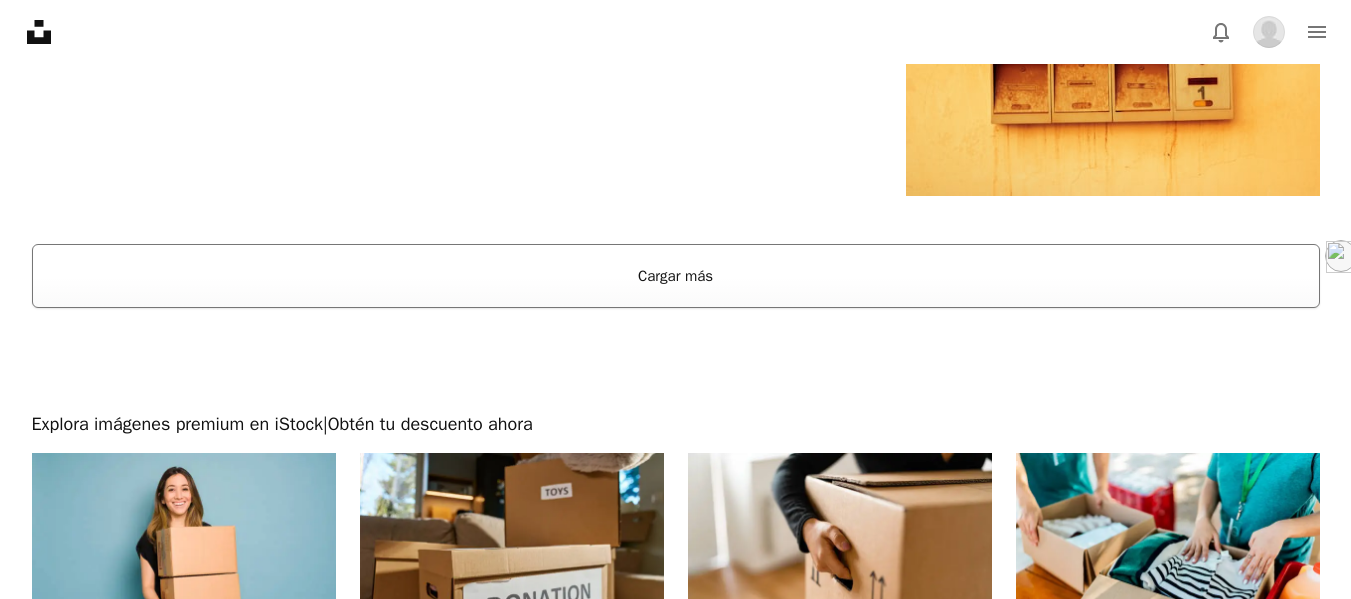 click on "Cargar más" at bounding box center [676, 276] 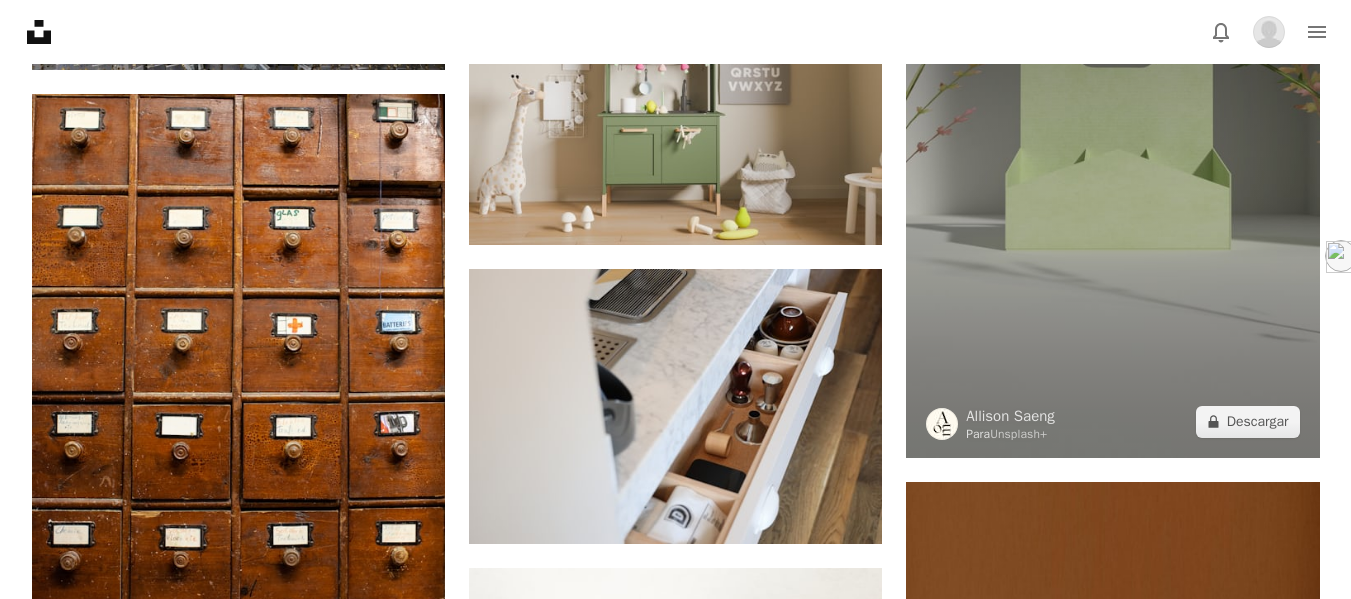 scroll, scrollTop: 6300, scrollLeft: 0, axis: vertical 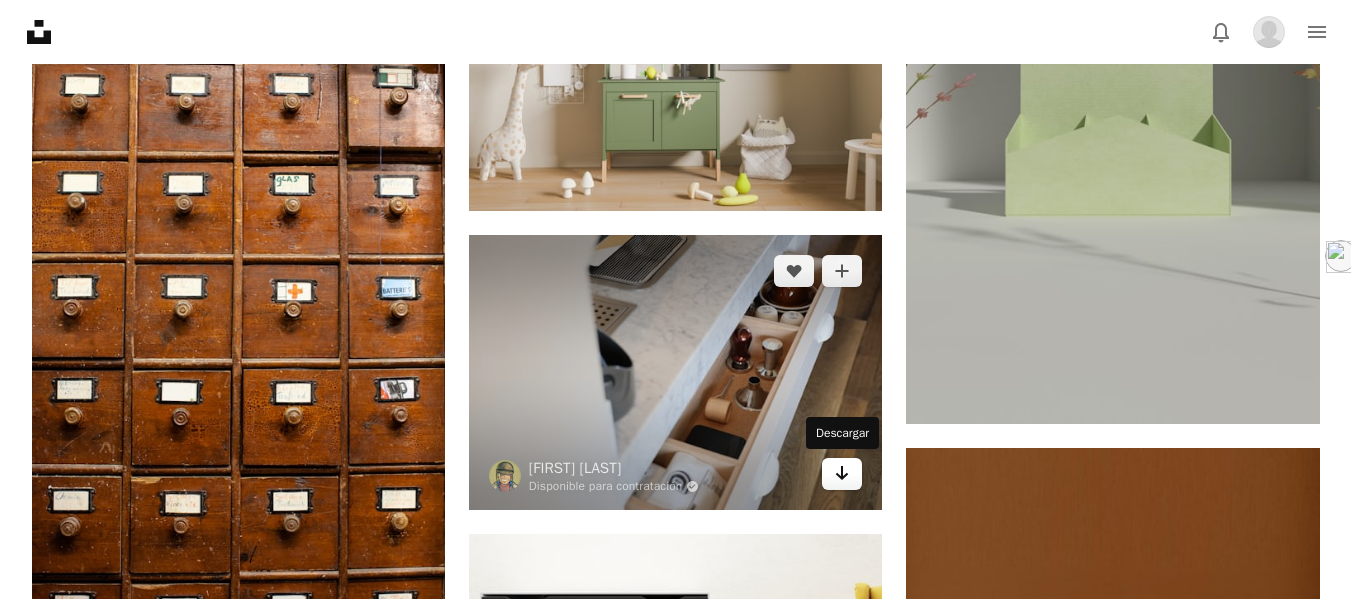 click on "Arrow pointing down" 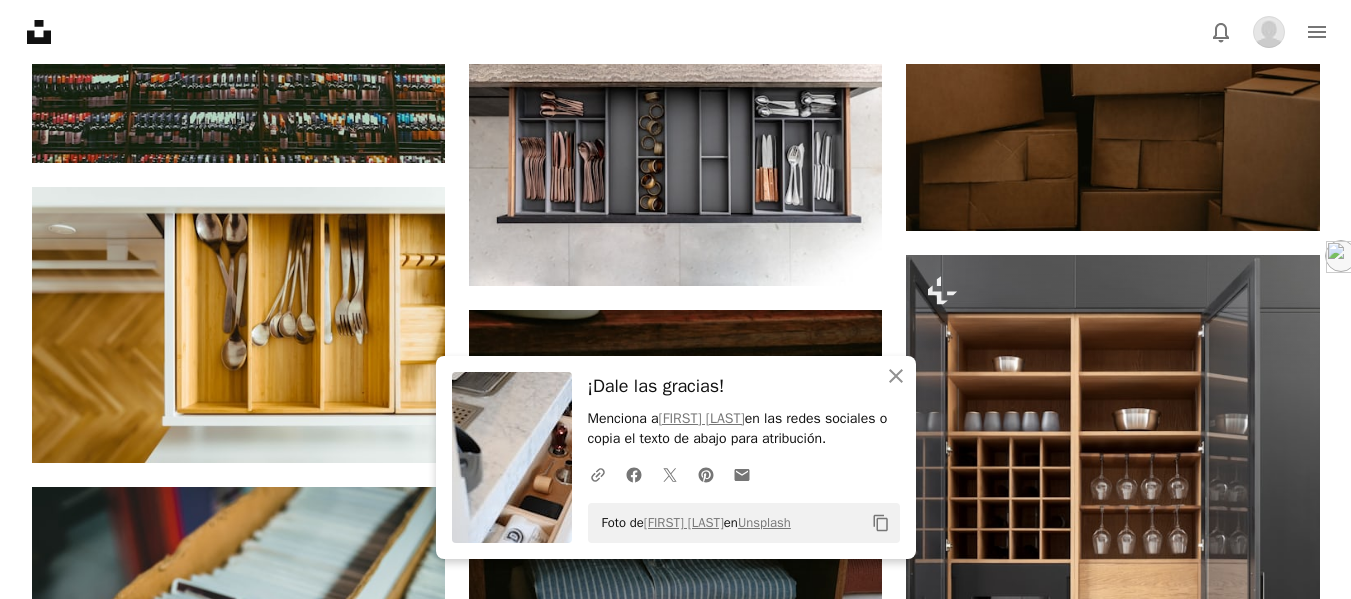 scroll, scrollTop: 7200, scrollLeft: 0, axis: vertical 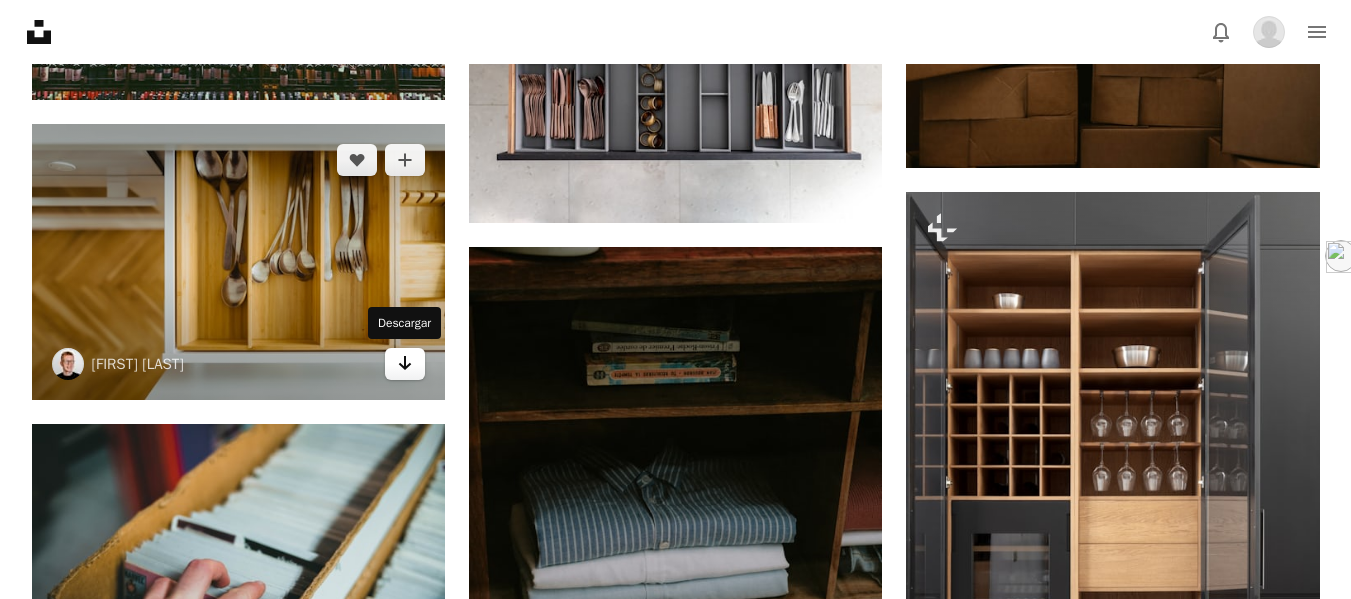 click on "Arrow pointing down" at bounding box center [405, 364] 